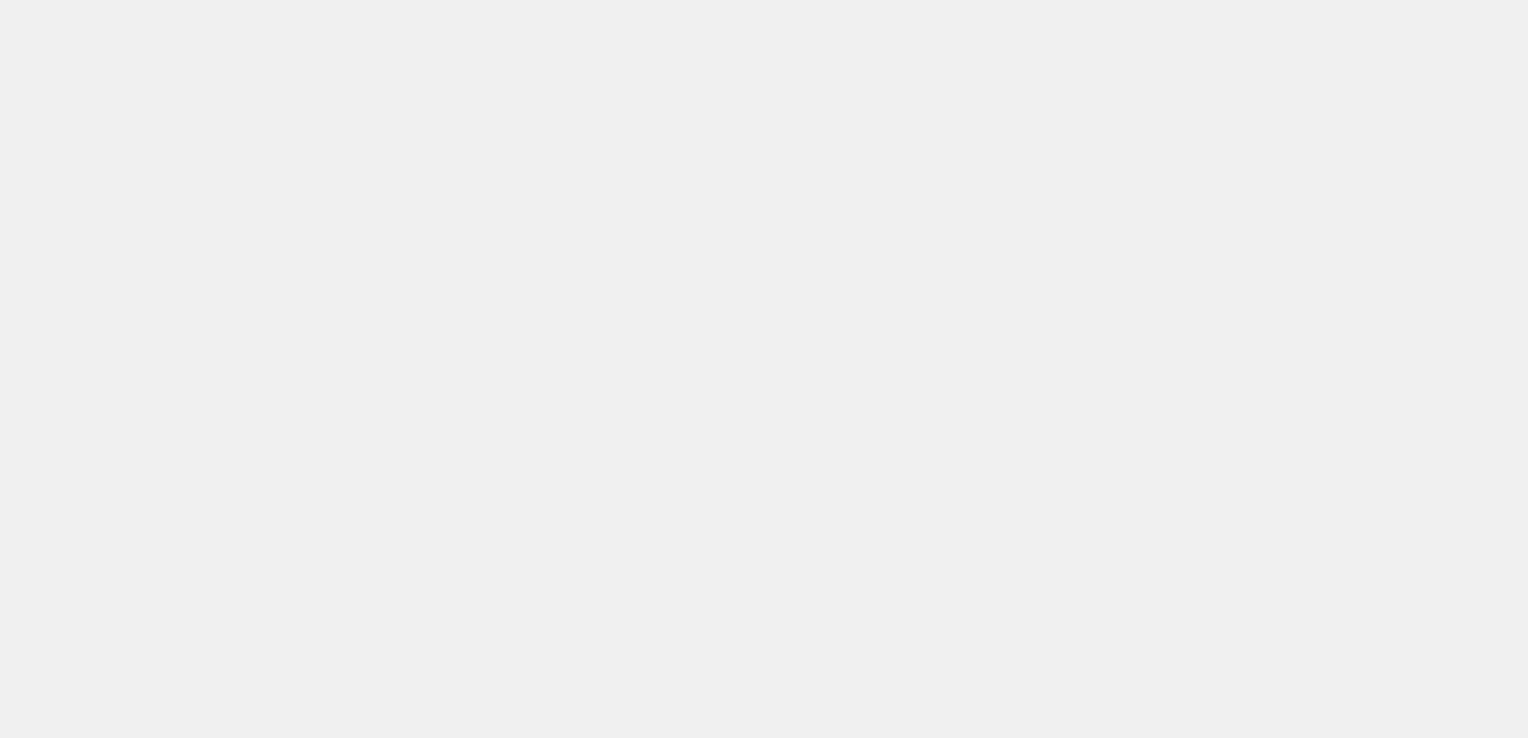 scroll, scrollTop: 0, scrollLeft: 0, axis: both 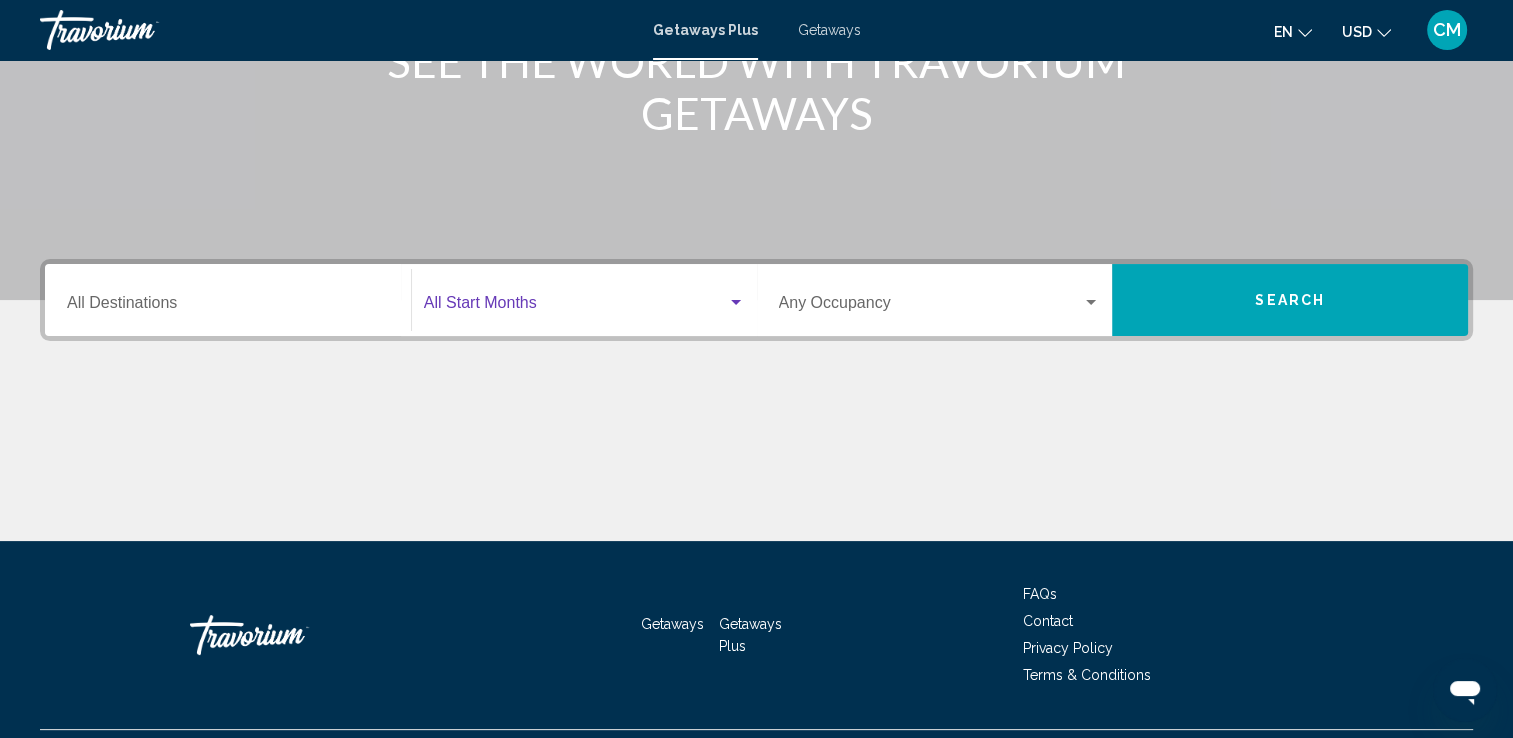 click at bounding box center [575, 307] 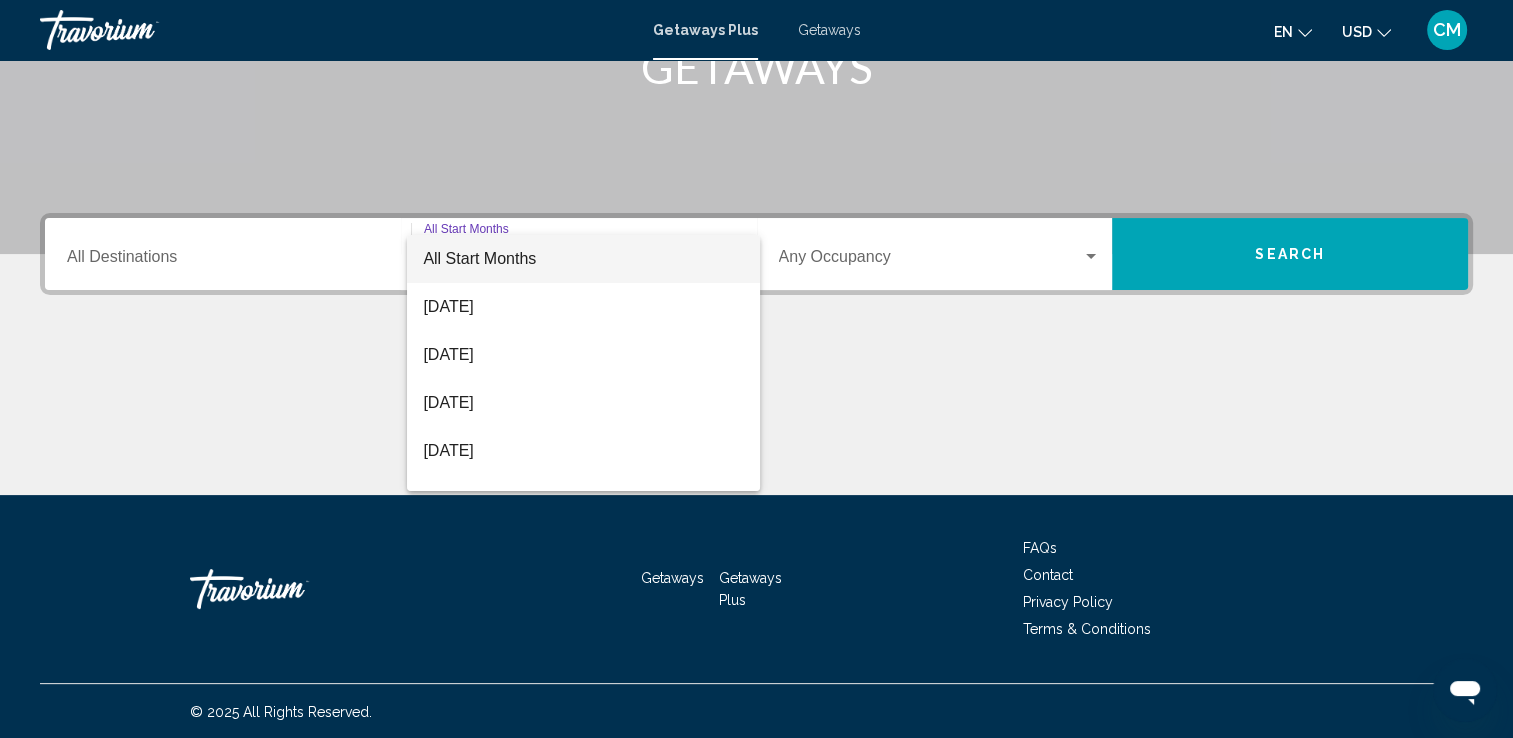 scroll, scrollTop: 347, scrollLeft: 0, axis: vertical 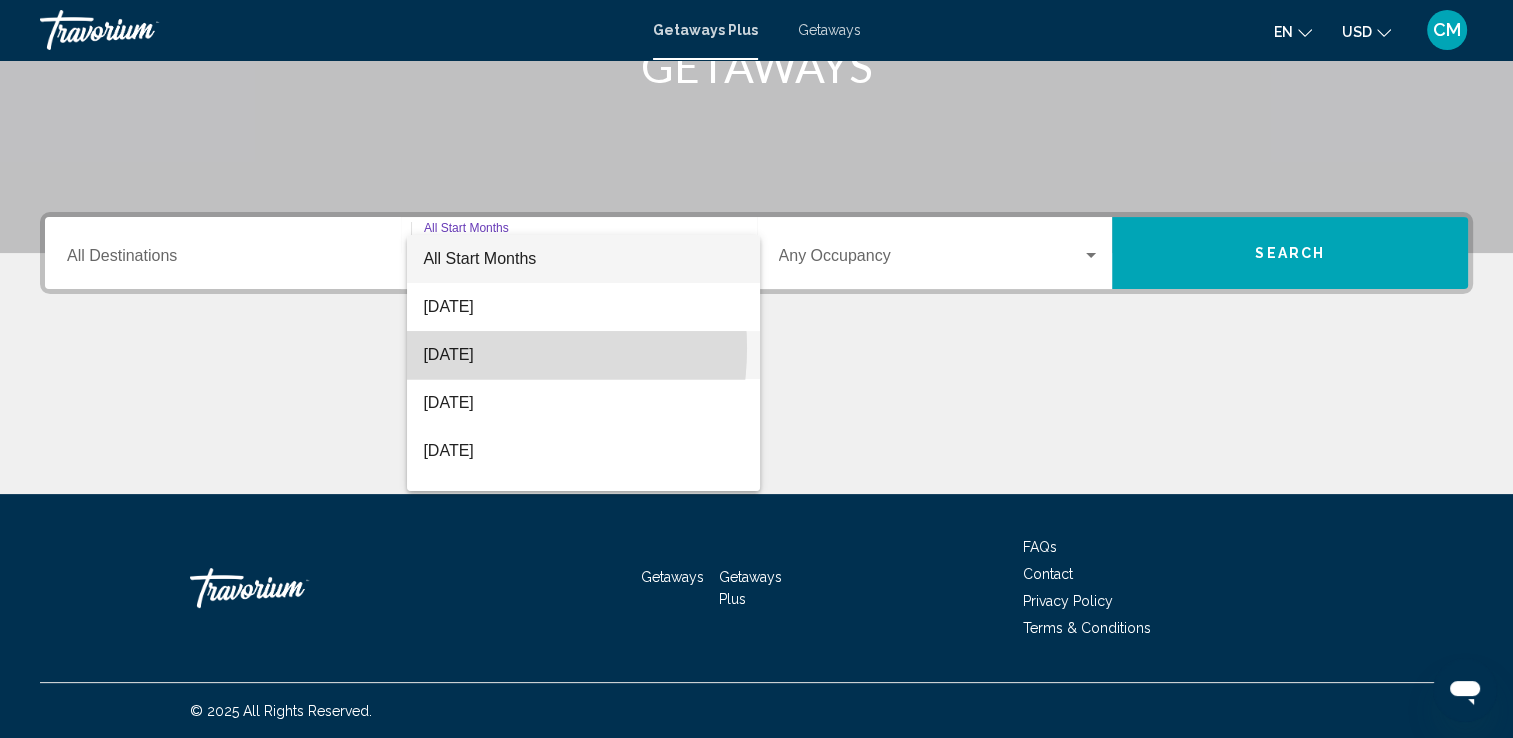 click on "[DATE]" at bounding box center (583, 355) 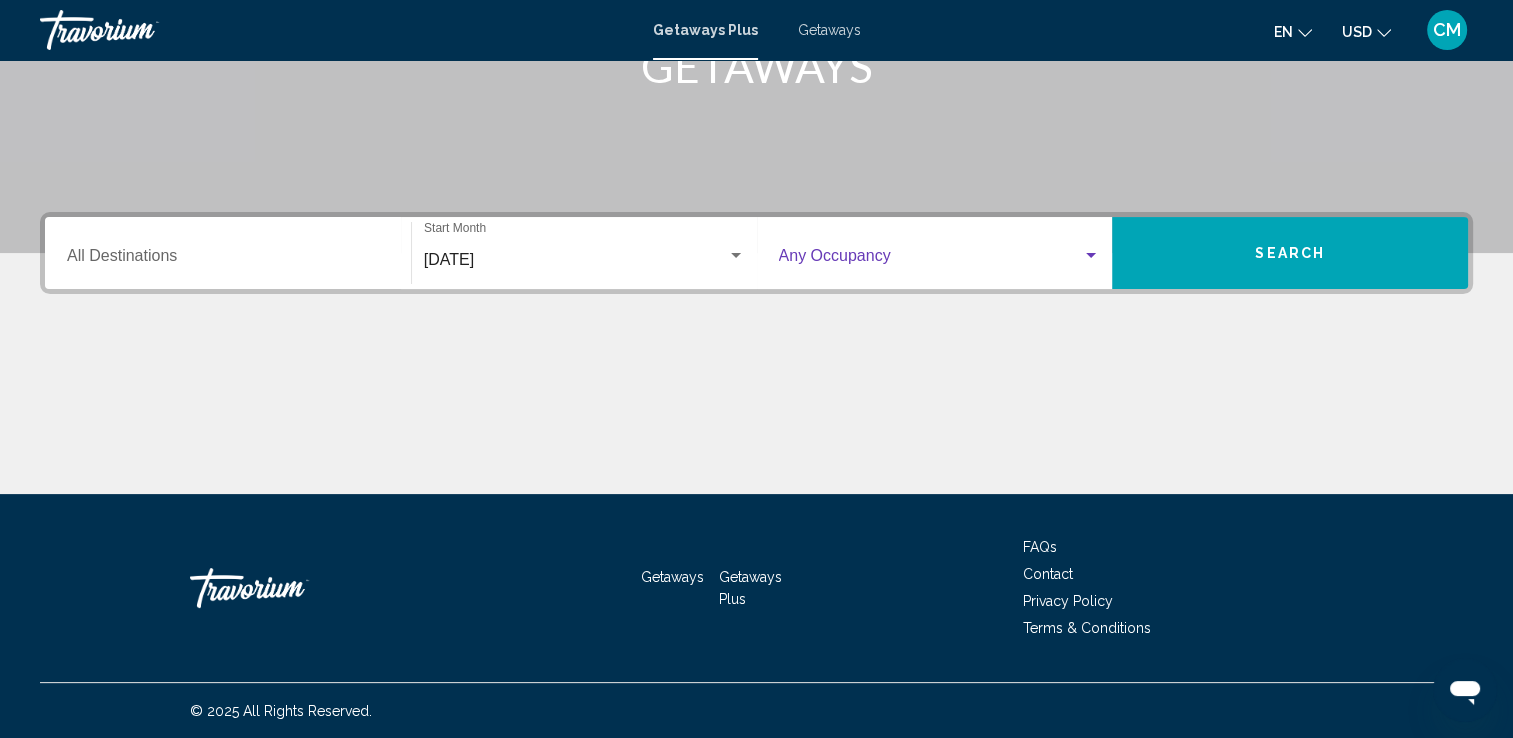 click at bounding box center (931, 260) 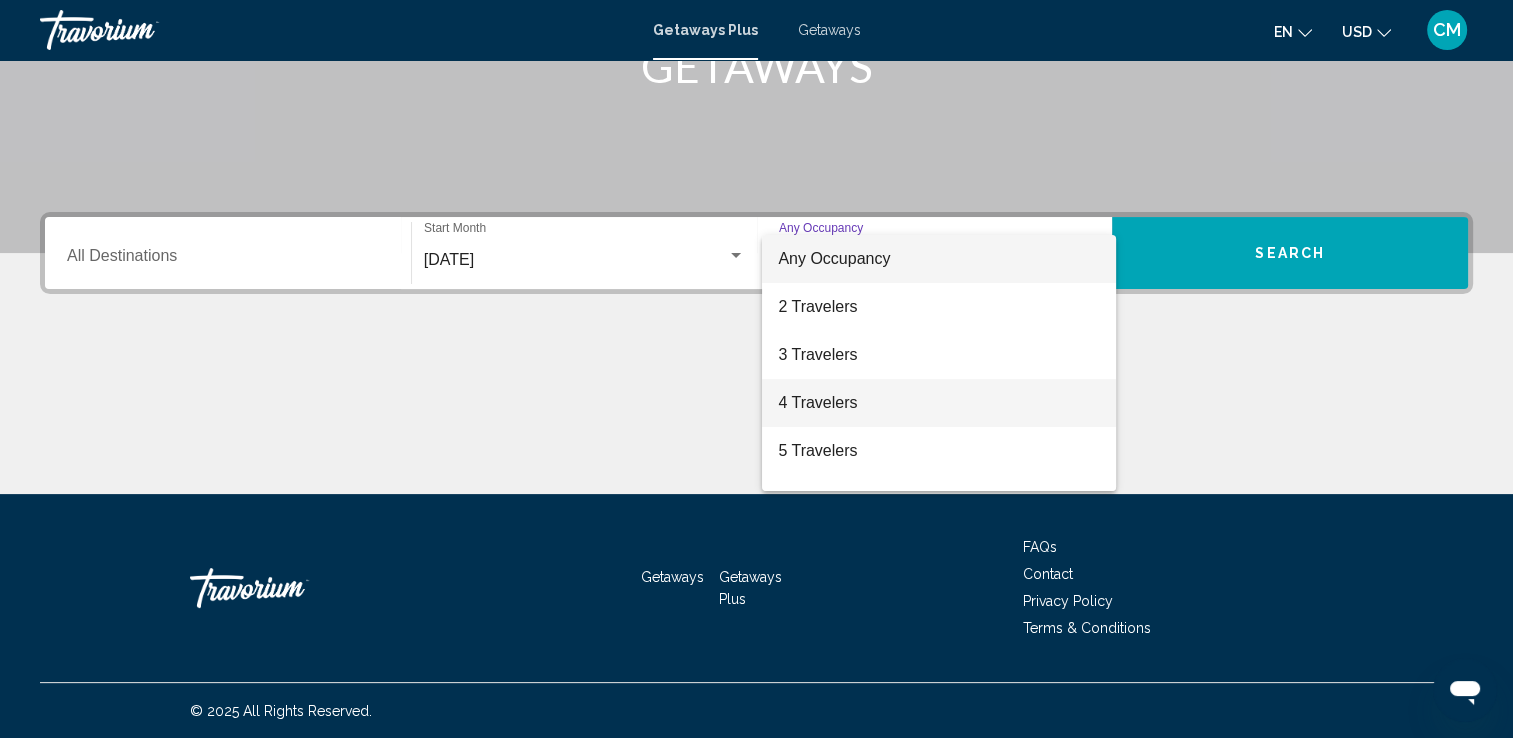 scroll, scrollTop: 100, scrollLeft: 0, axis: vertical 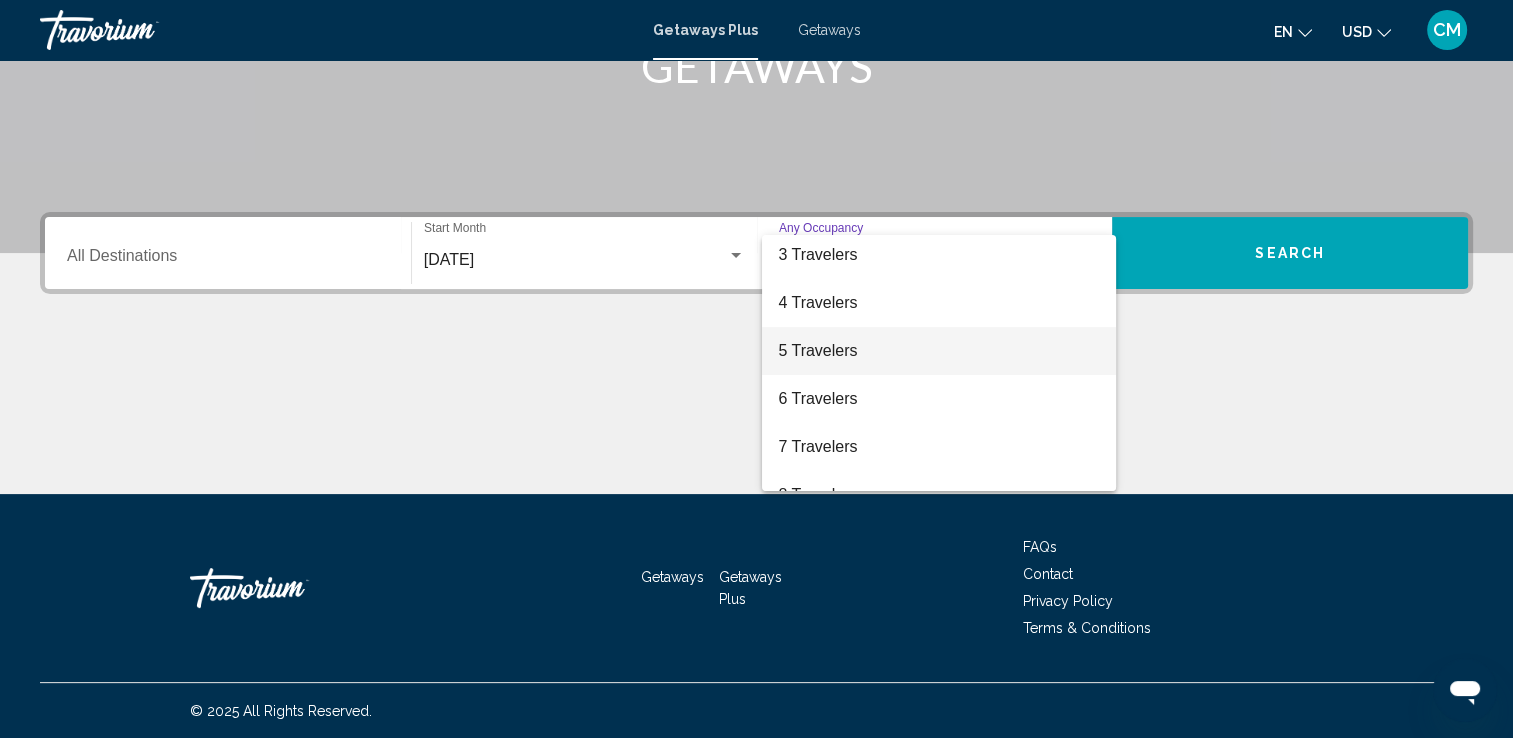 click on "5 Travelers" at bounding box center (939, 351) 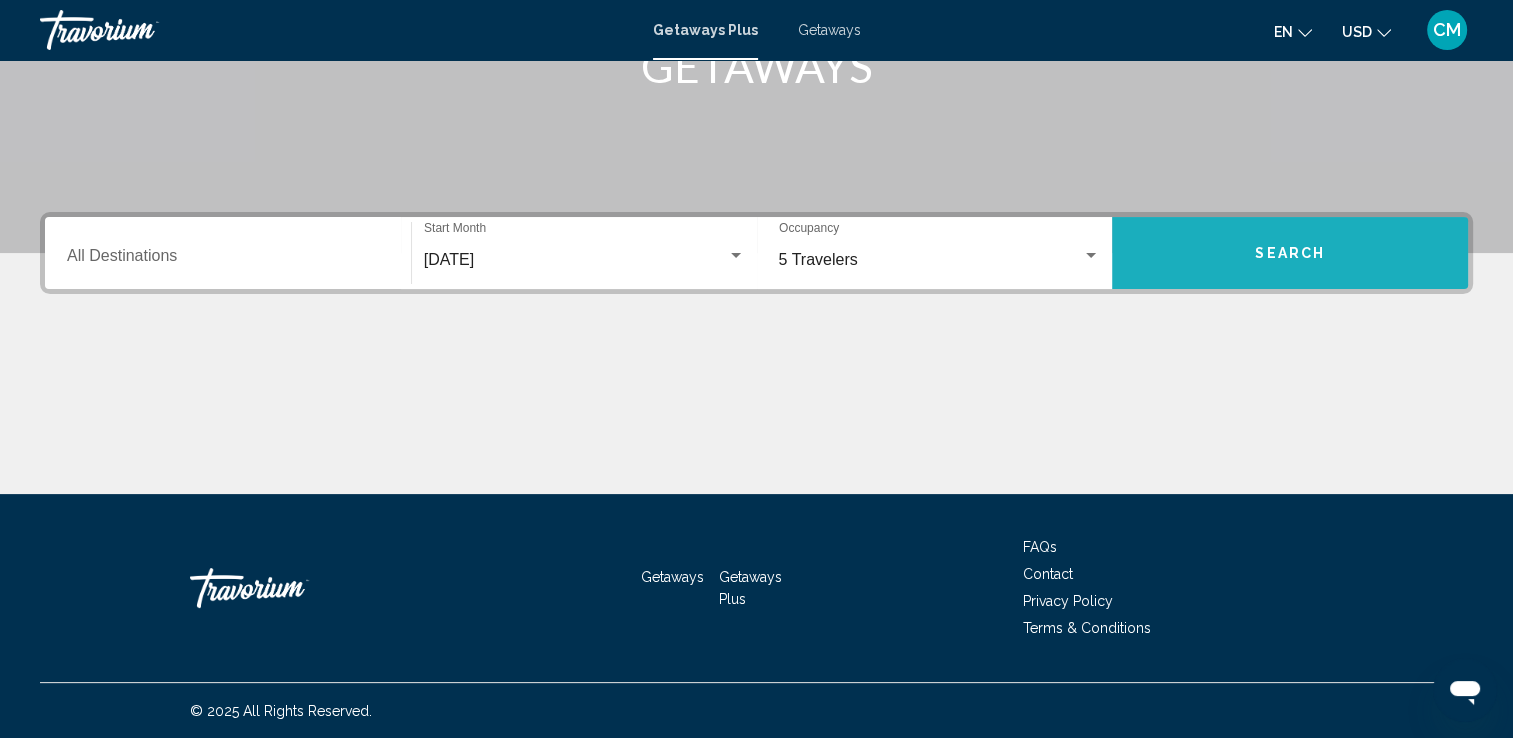 click on "Search" at bounding box center [1290, 253] 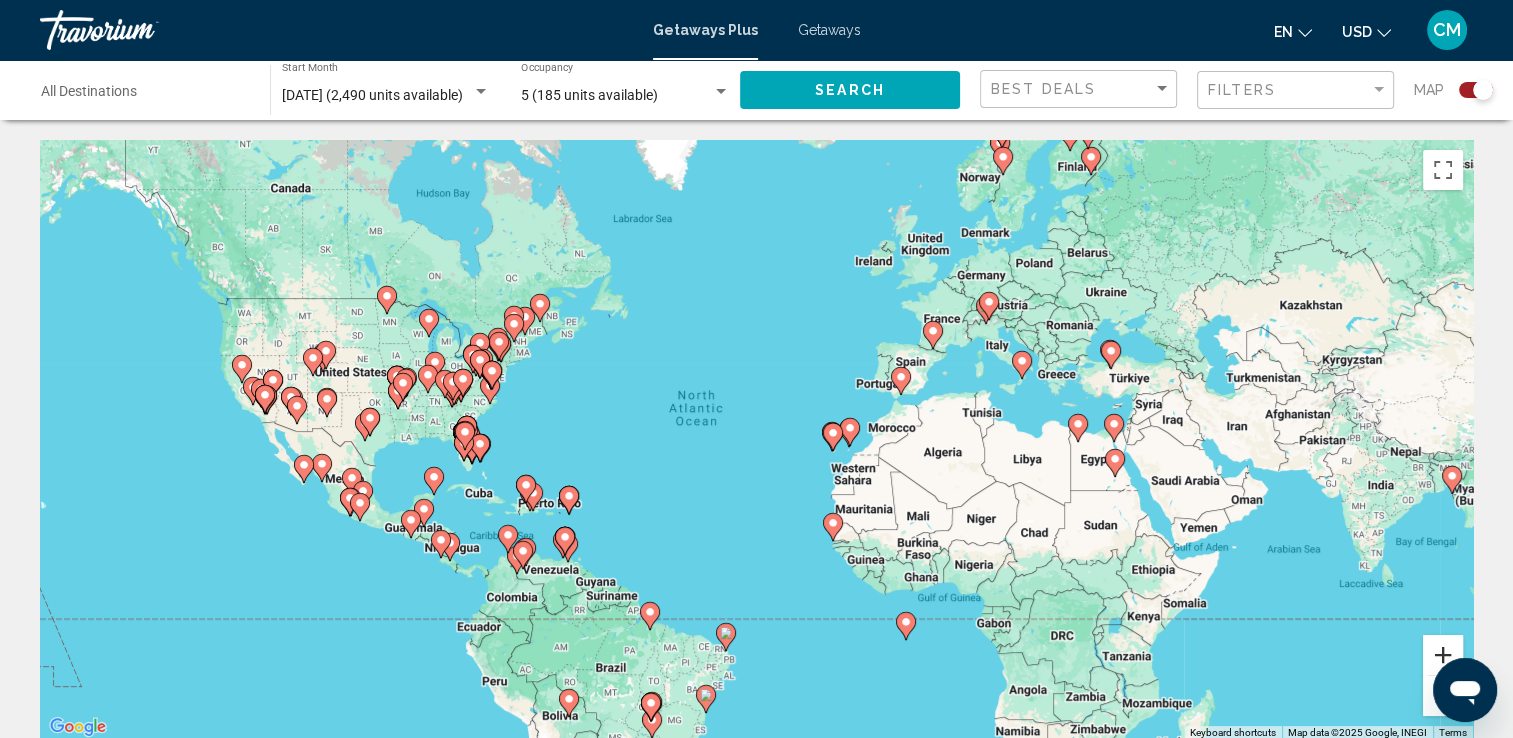 click at bounding box center (1443, 655) 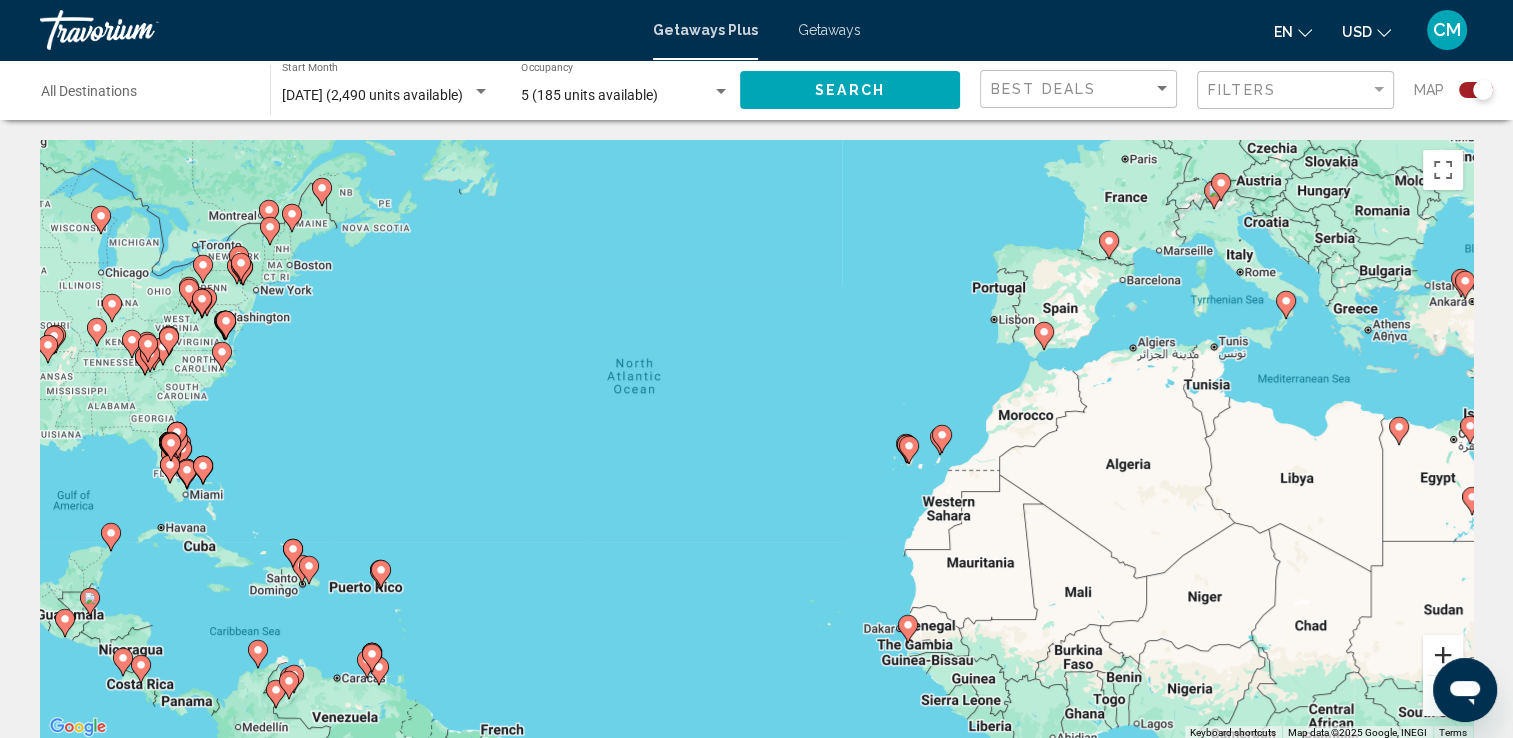 click at bounding box center [1443, 655] 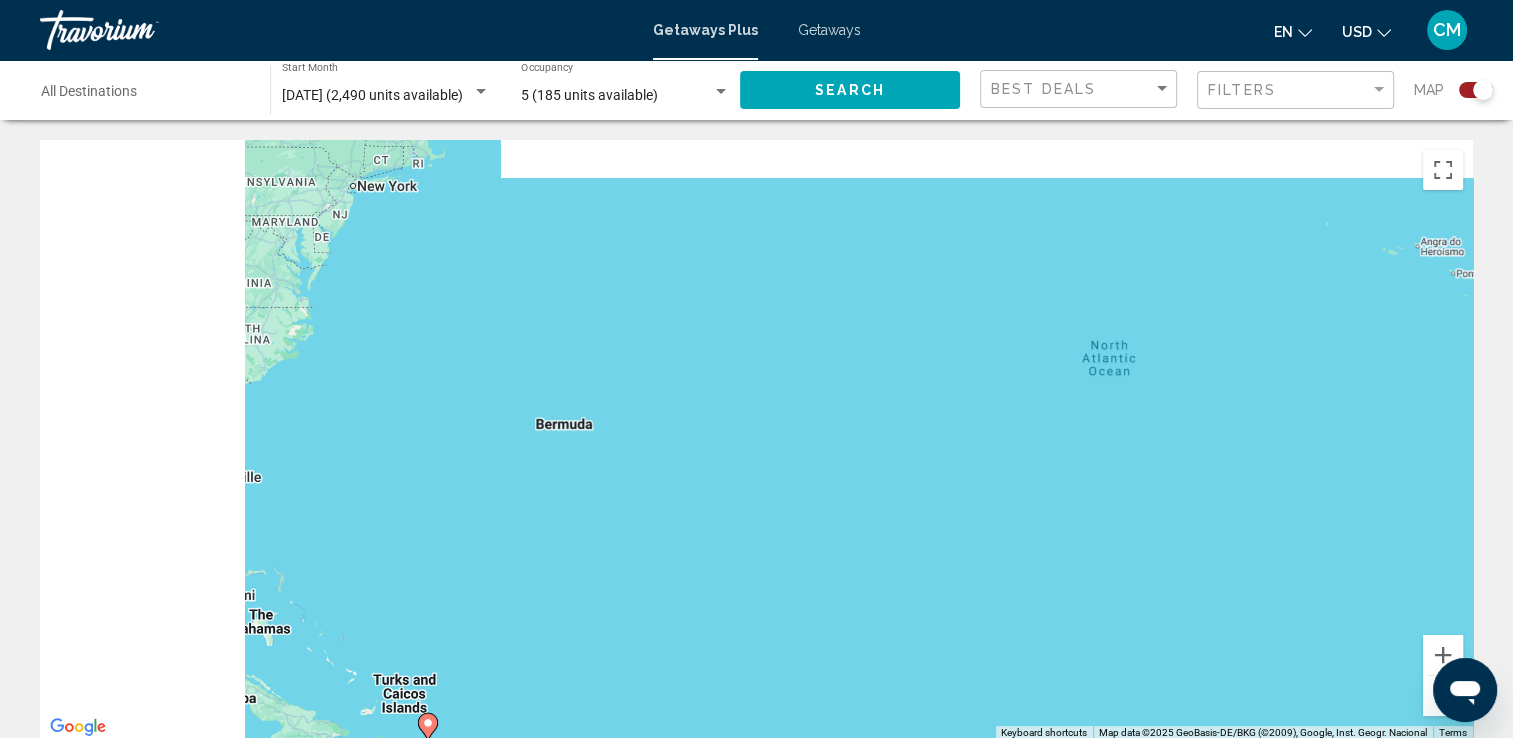 drag, startPoint x: 349, startPoint y: 375, endPoint x: 959, endPoint y: 424, distance: 611.96484 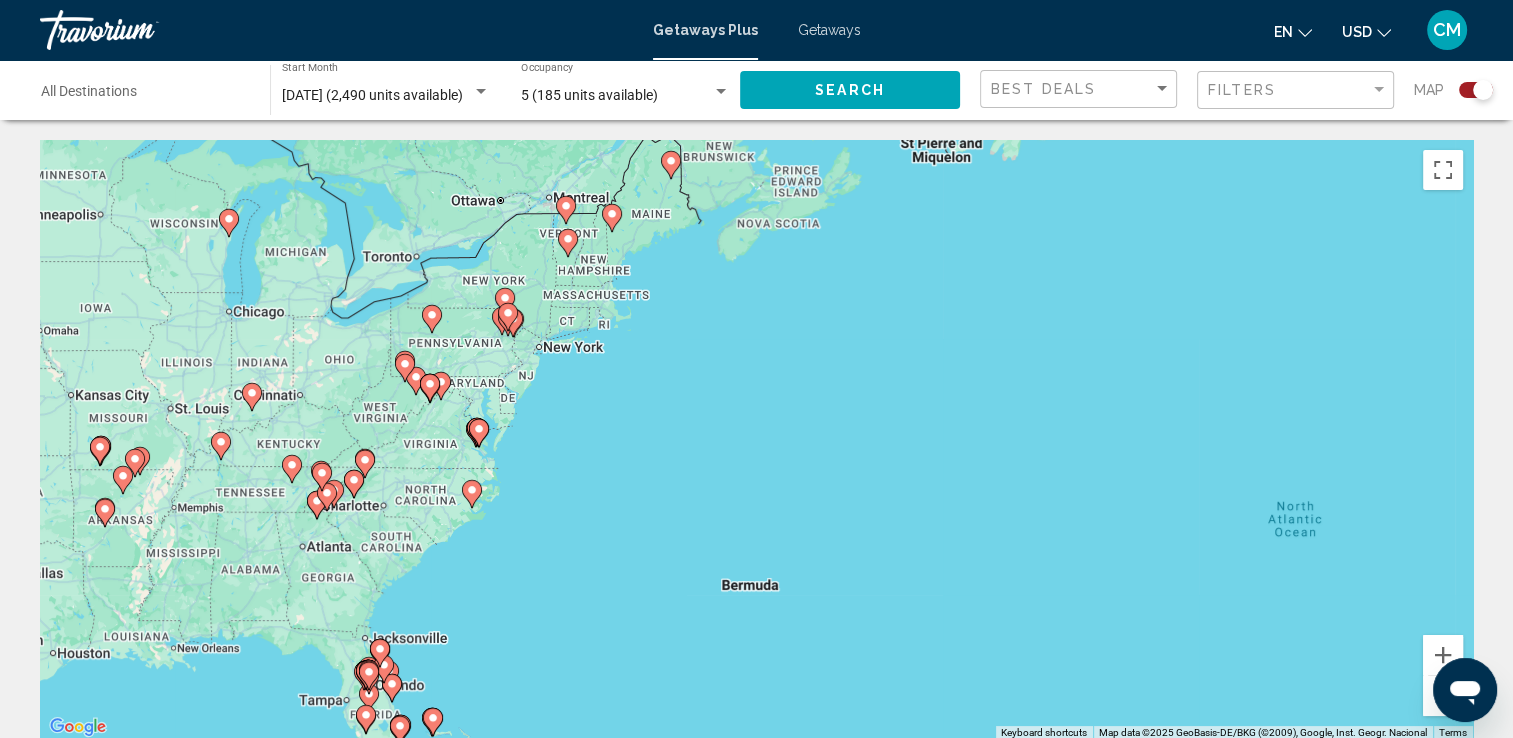 drag, startPoint x: 416, startPoint y: 311, endPoint x: 560, endPoint y: 470, distance: 214.51573 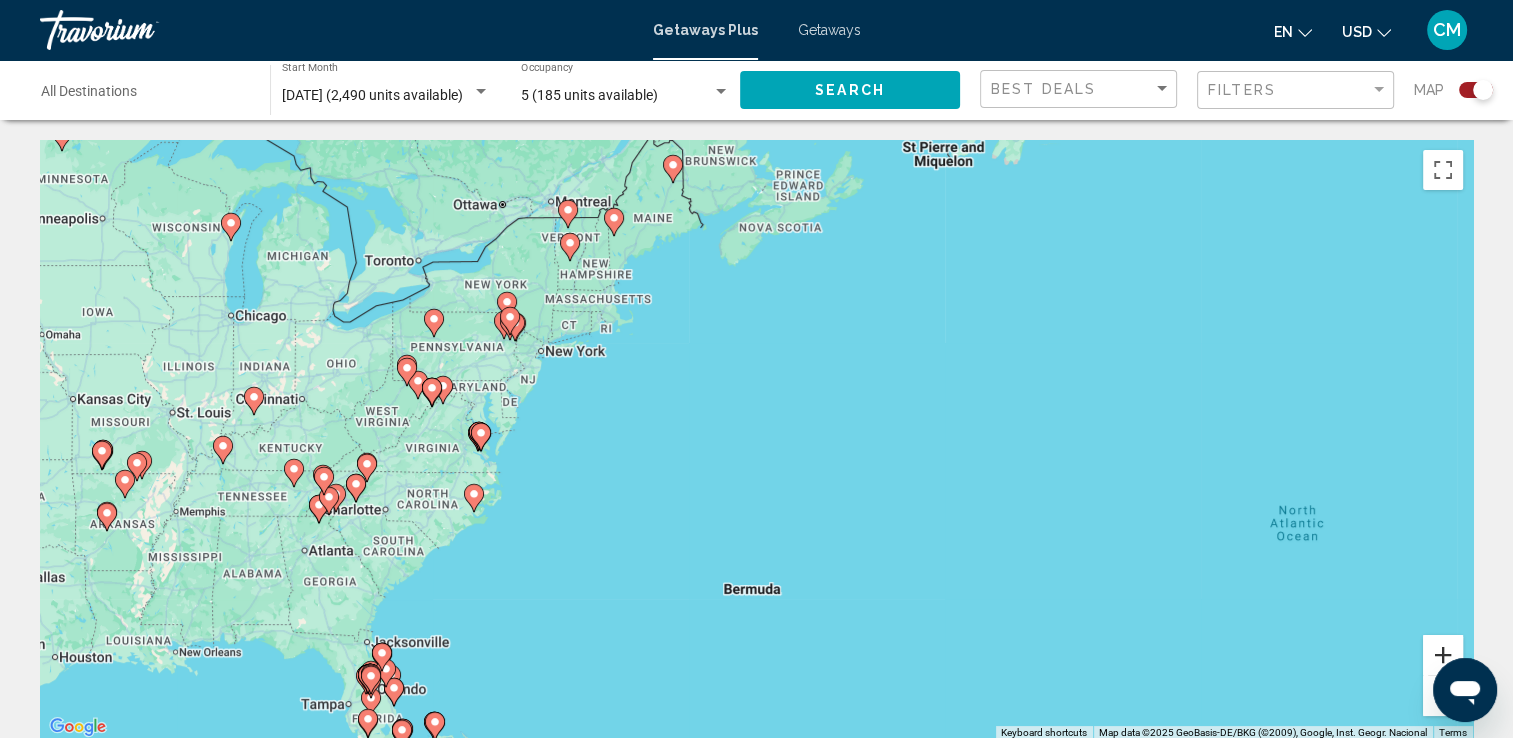 click at bounding box center [1443, 655] 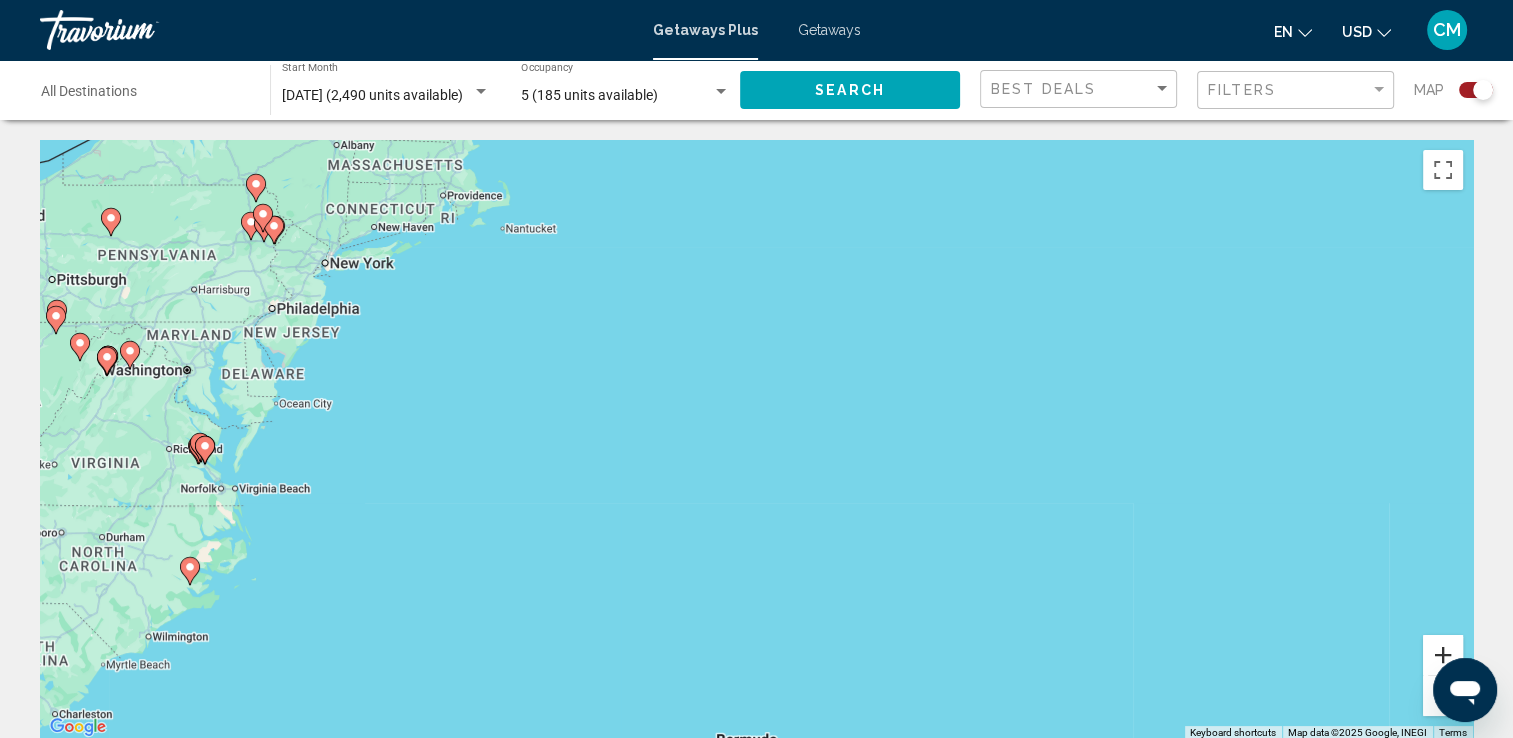 click at bounding box center [1443, 655] 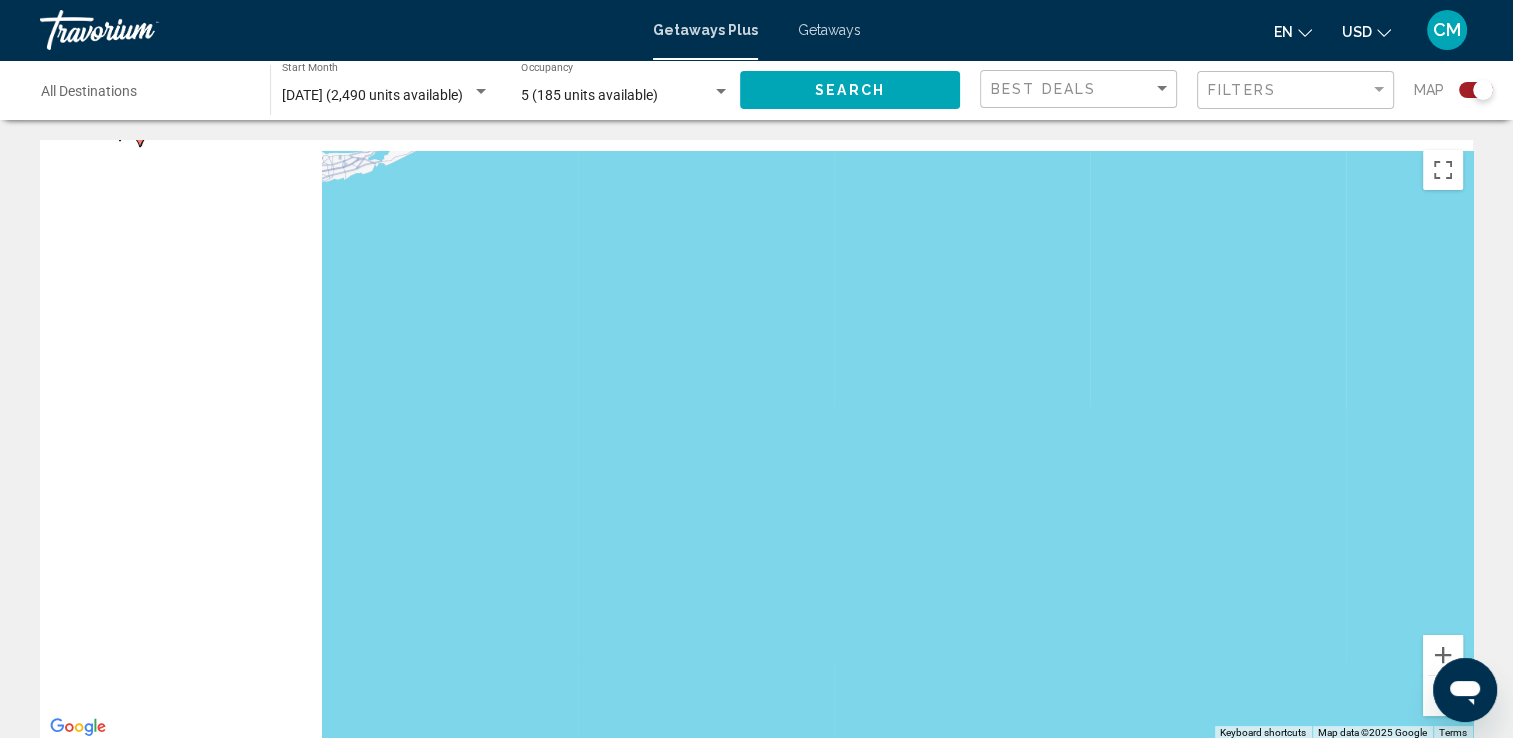 drag, startPoint x: 189, startPoint y: 213, endPoint x: 628, endPoint y: 338, distance: 456.44934 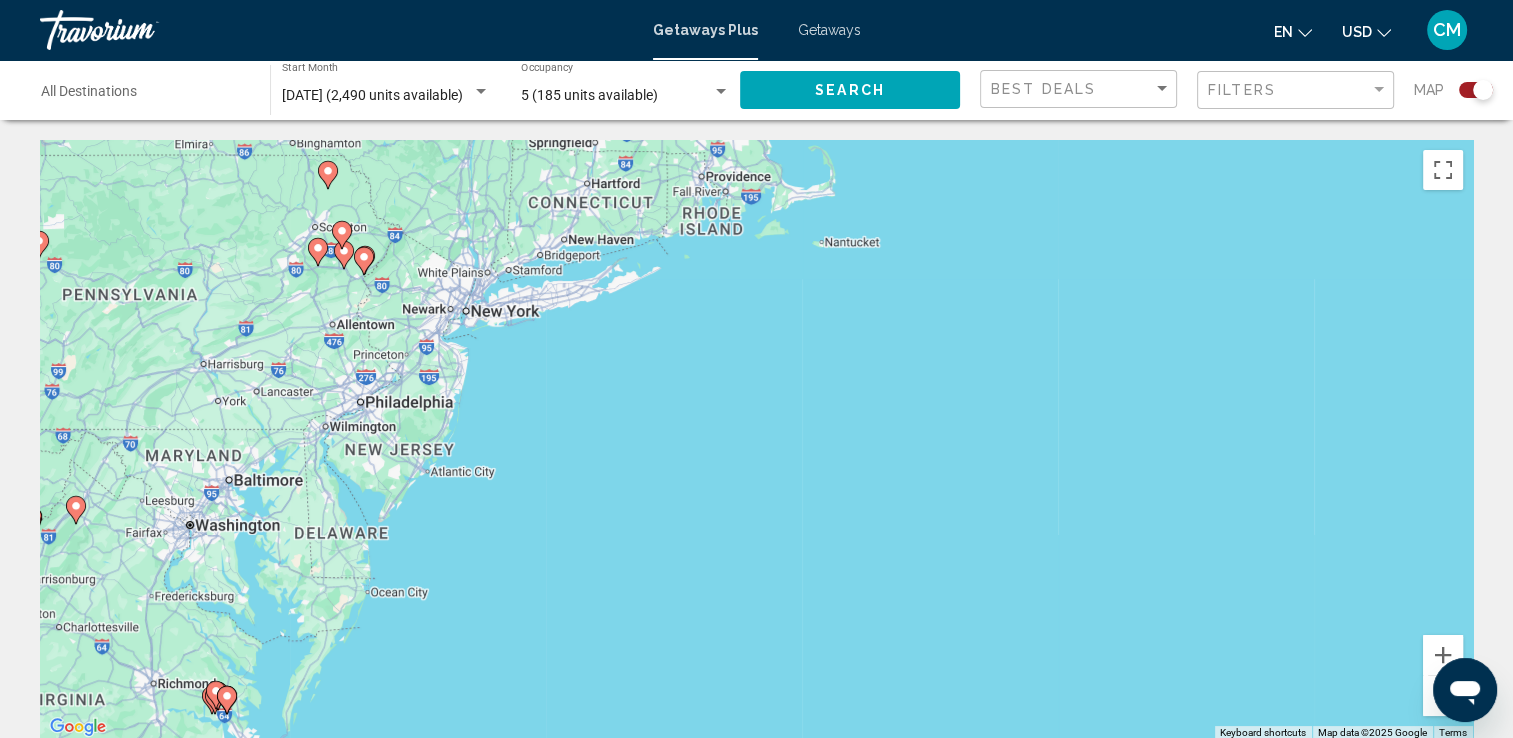 drag, startPoint x: 391, startPoint y: 279, endPoint x: 509, endPoint y: 389, distance: 161.31956 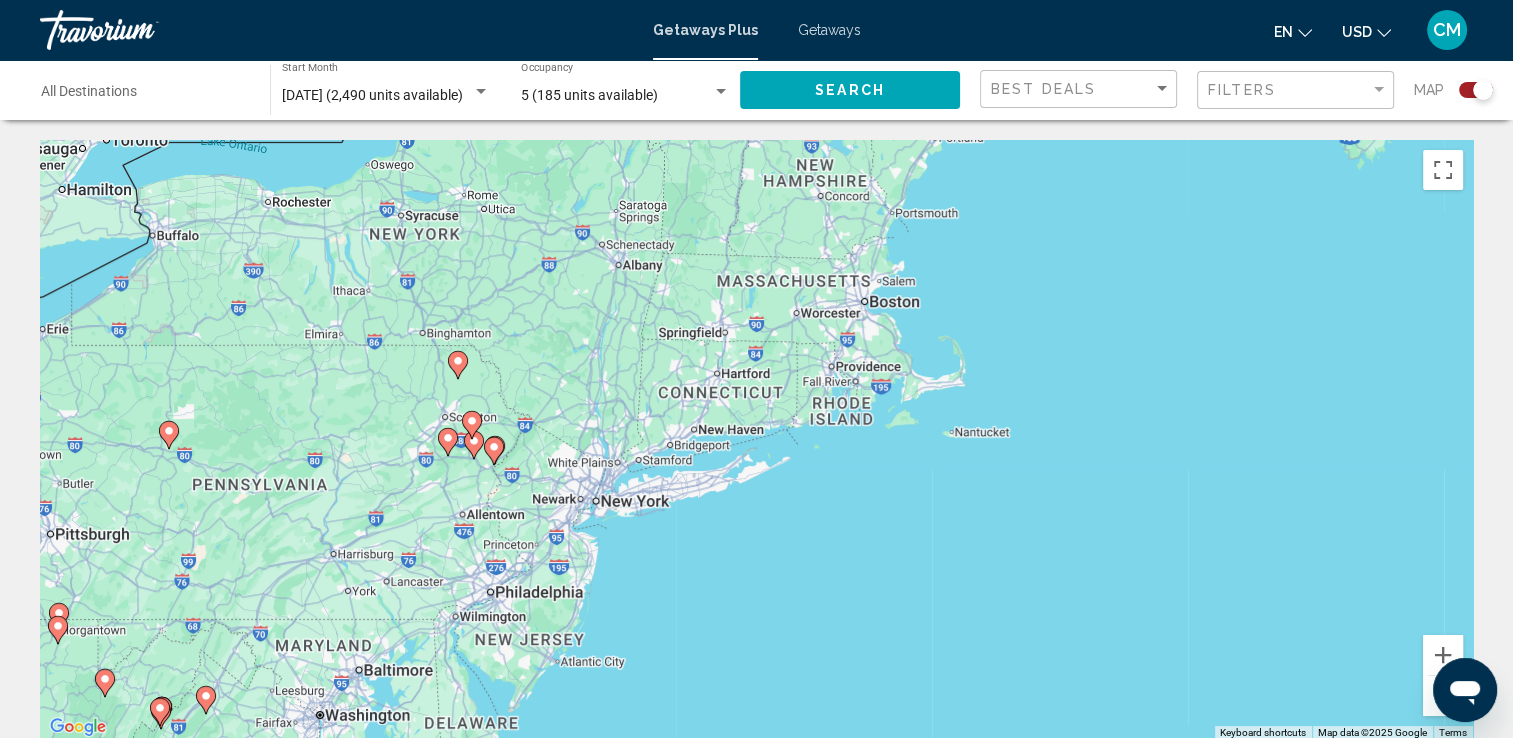 drag, startPoint x: 176, startPoint y: 255, endPoint x: 294, endPoint y: 434, distance: 214.3945 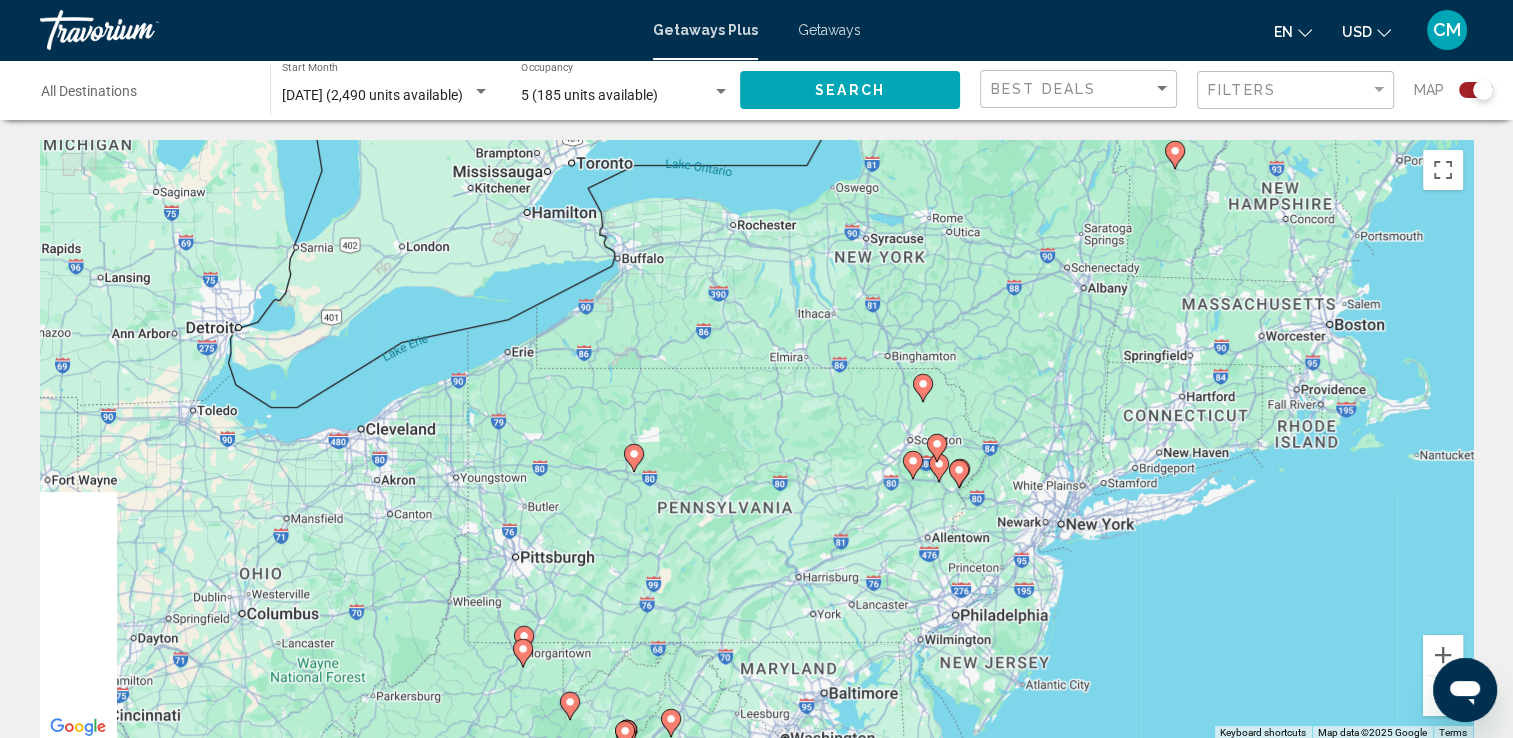 drag, startPoint x: 214, startPoint y: 294, endPoint x: 708, endPoint y: 323, distance: 494.8505 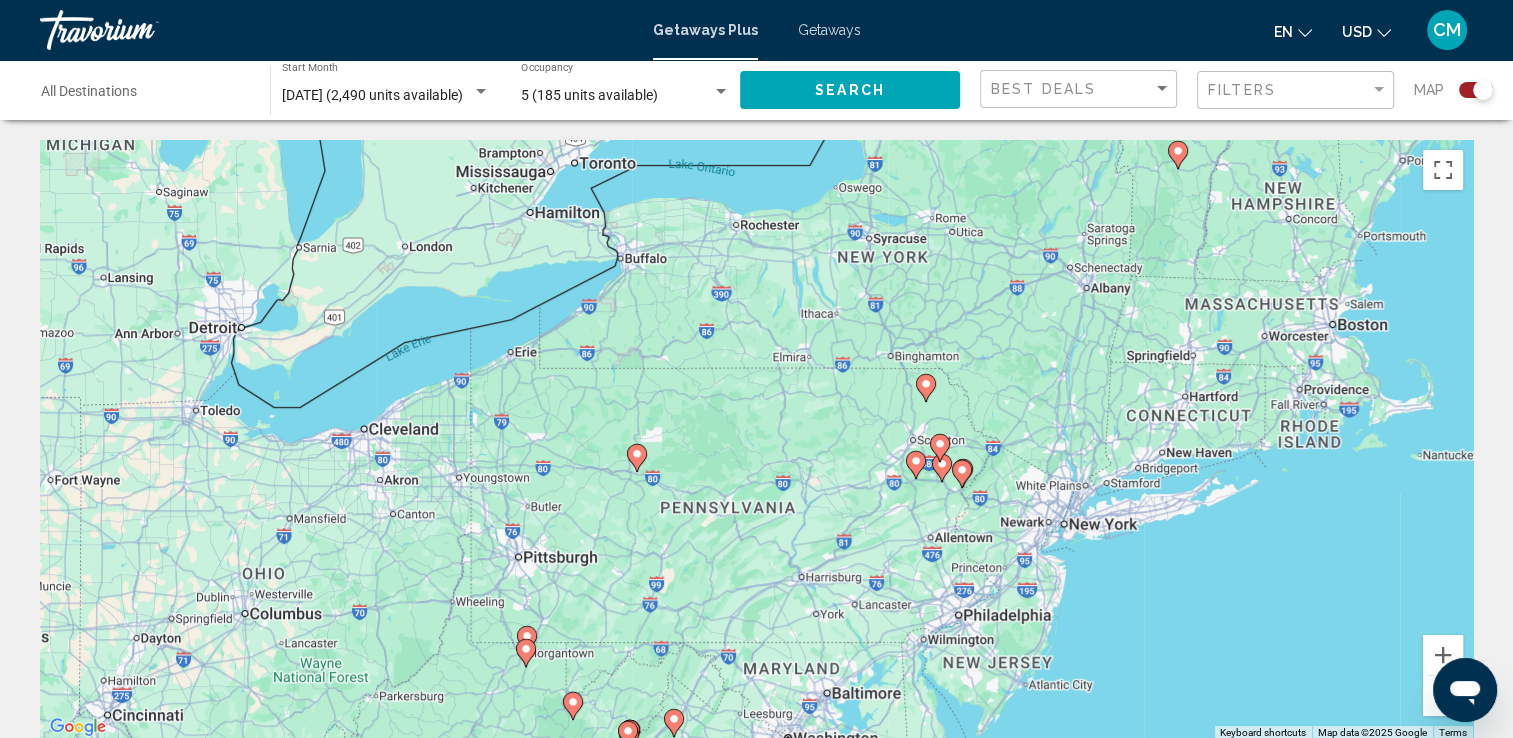 click 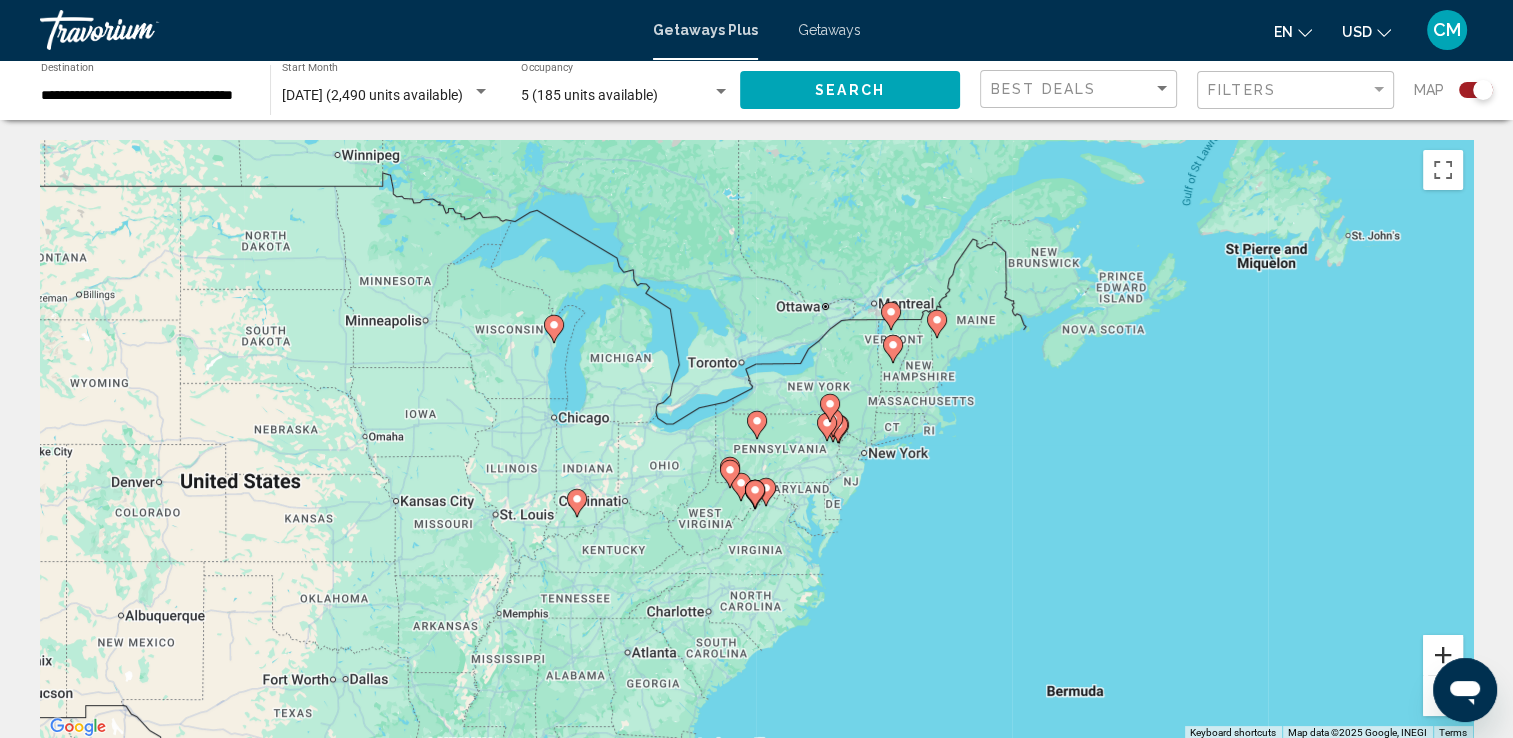 click at bounding box center (1443, 655) 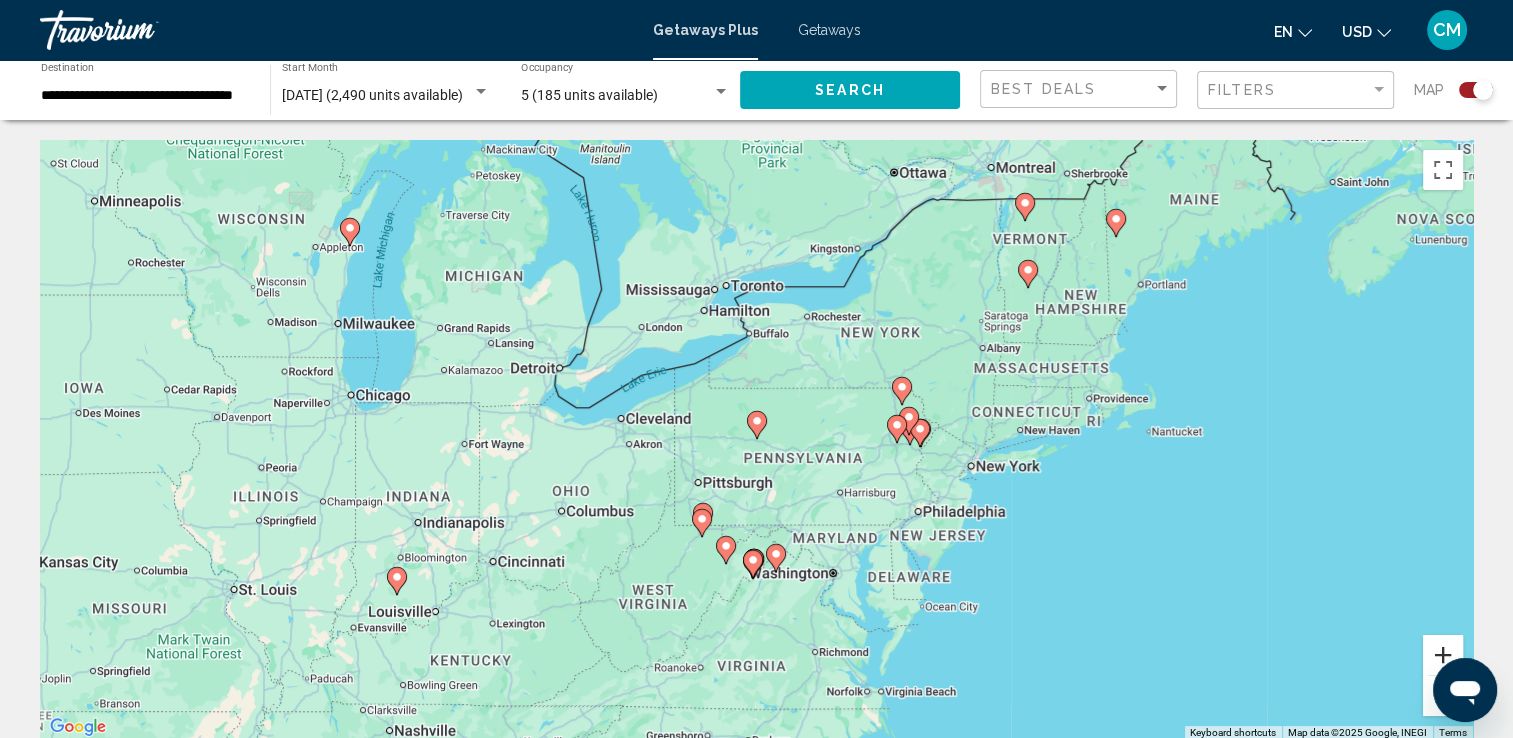 click at bounding box center (1443, 655) 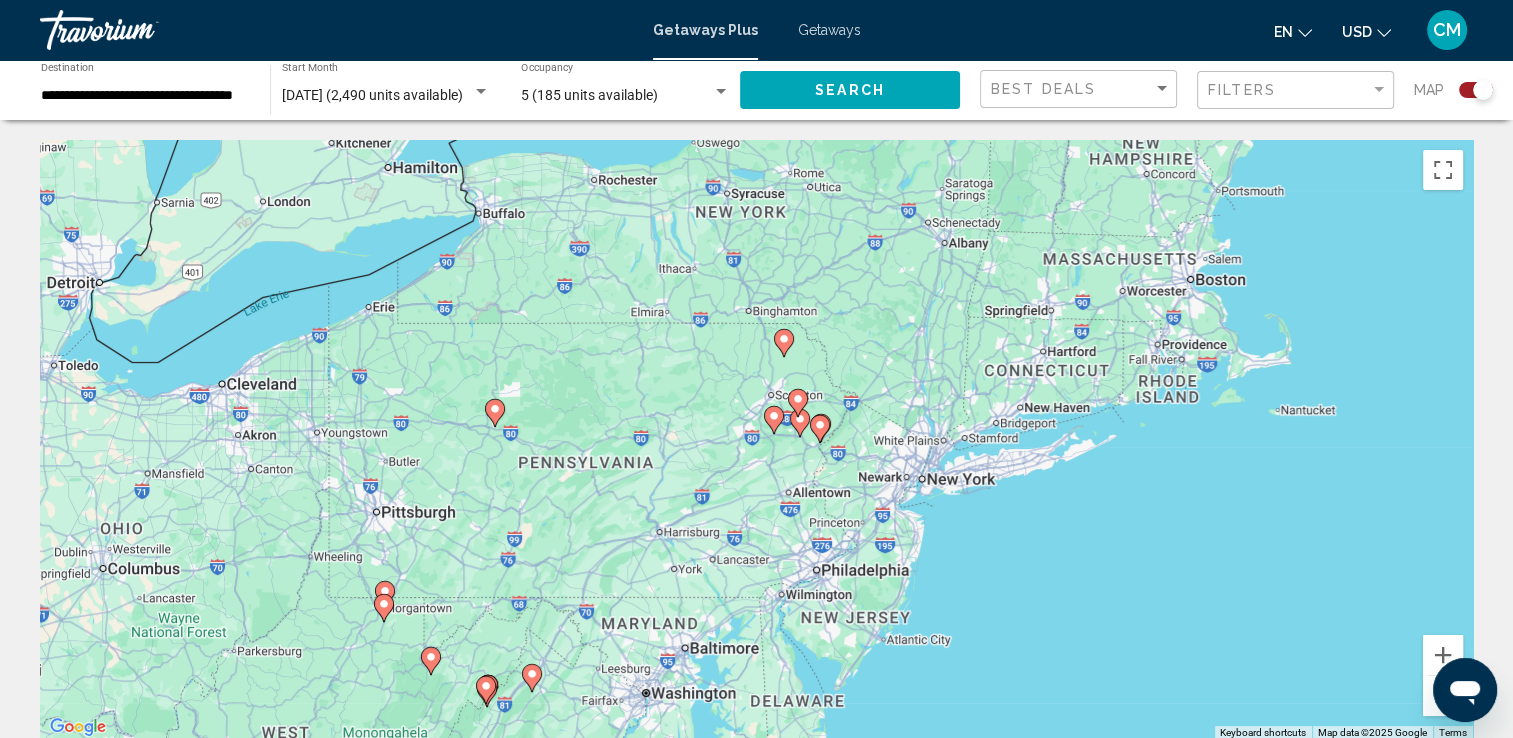 drag, startPoint x: 1092, startPoint y: 556, endPoint x: 828, endPoint y: 543, distance: 264.3199 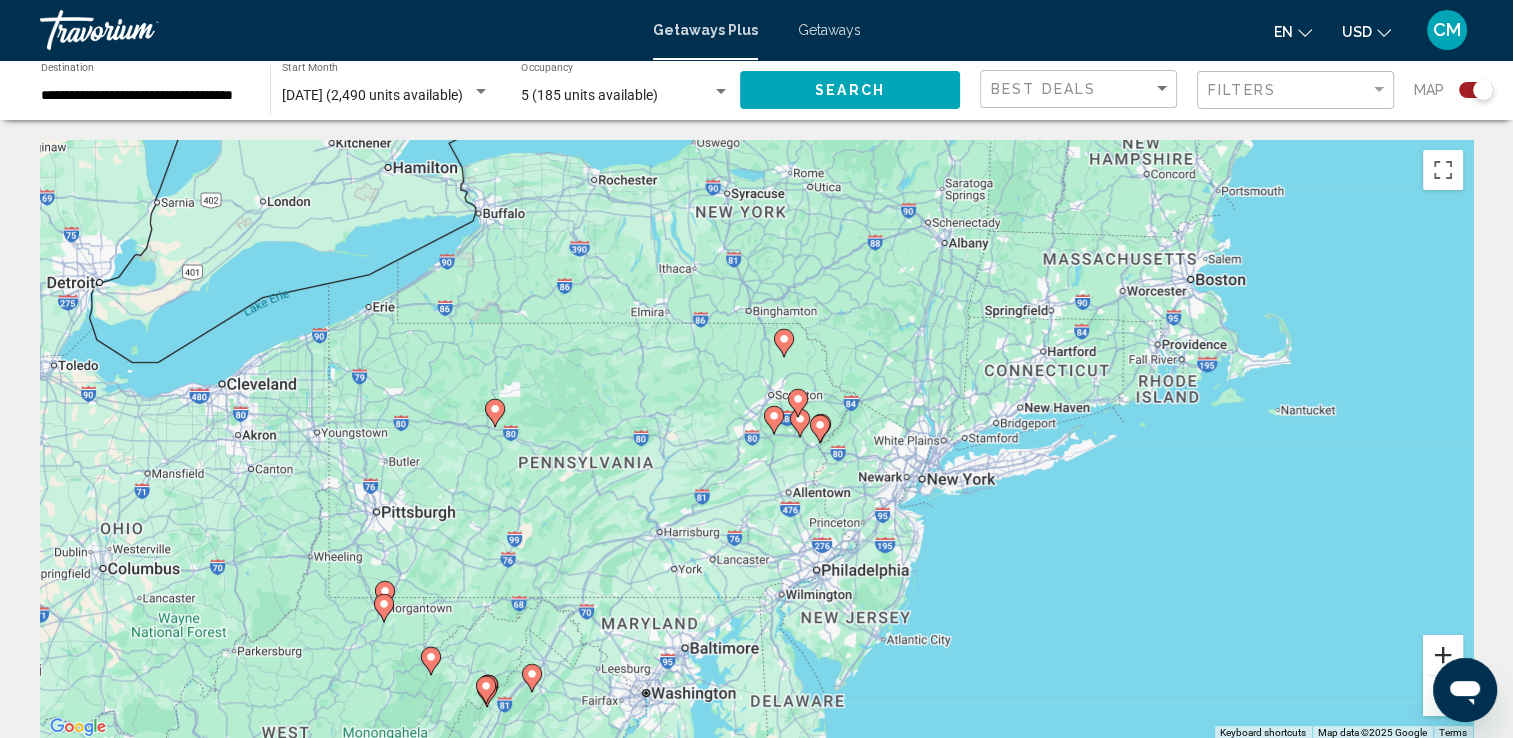 click at bounding box center [1443, 655] 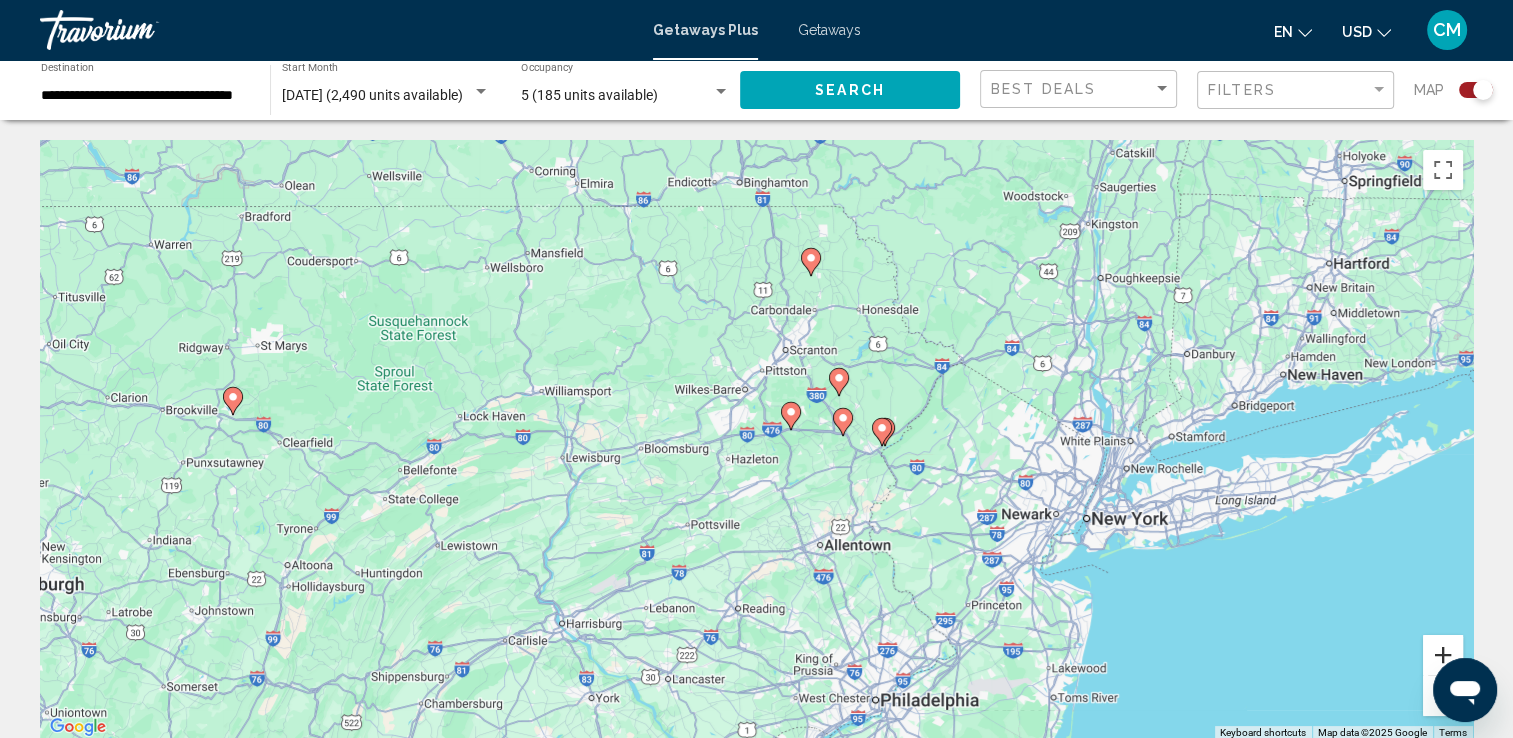 click at bounding box center [1443, 655] 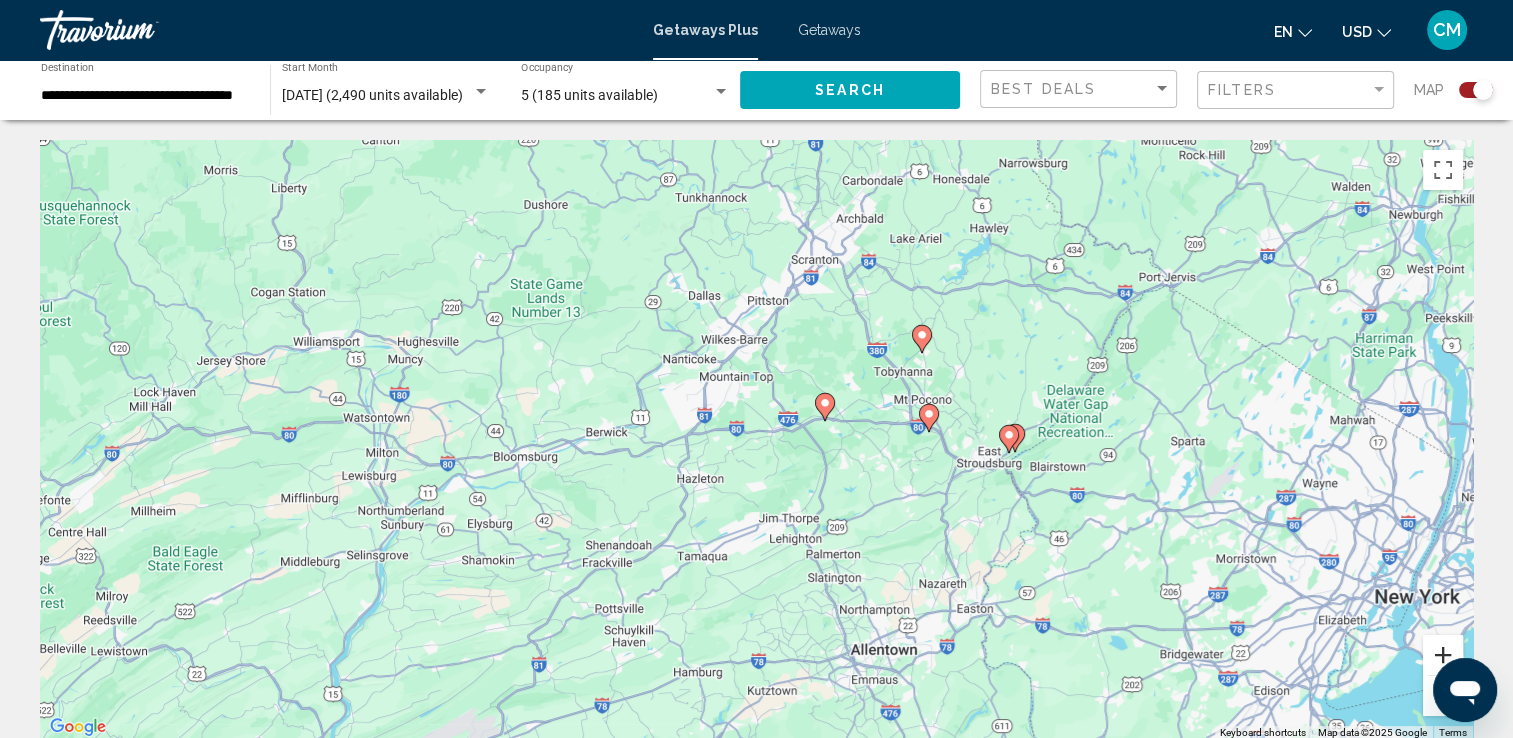click at bounding box center [1443, 655] 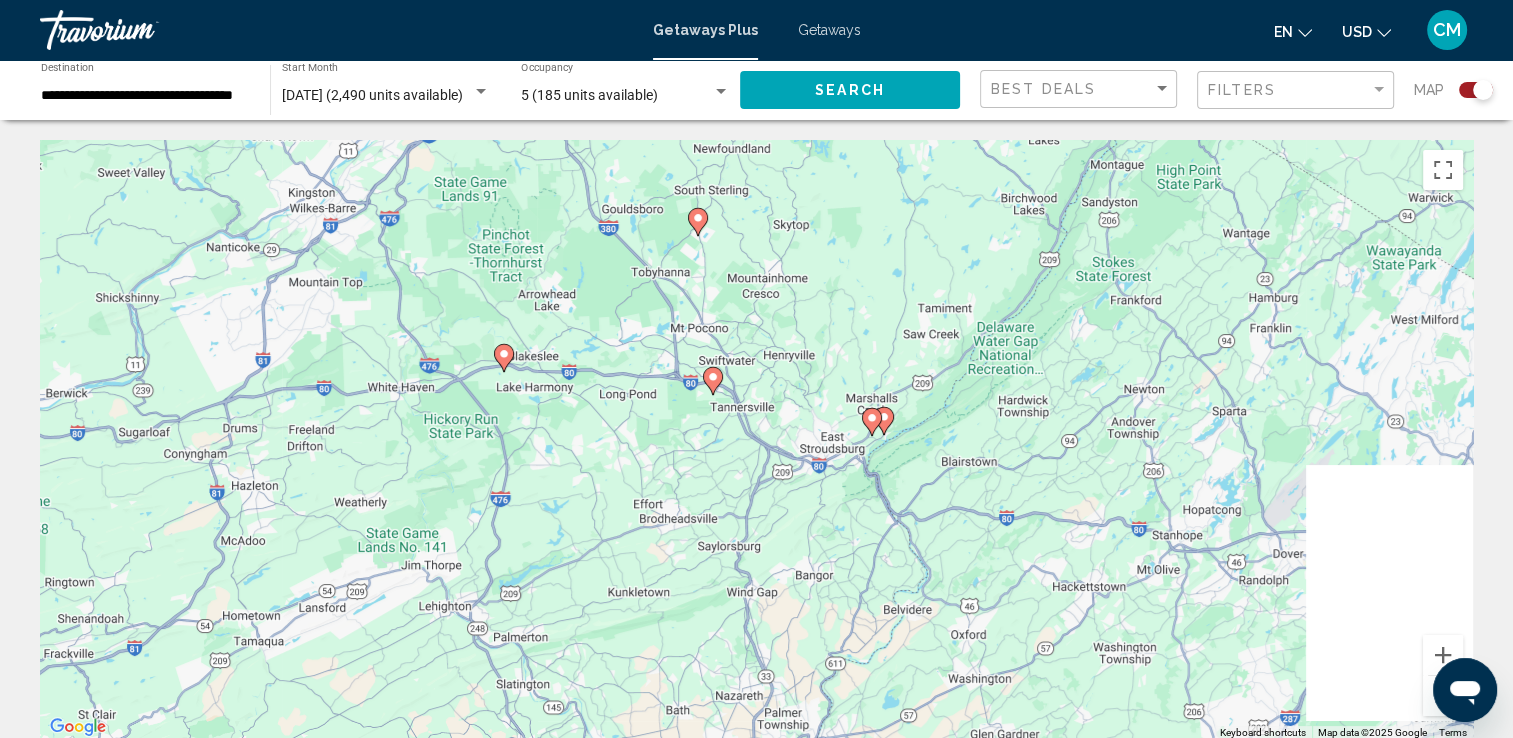 drag, startPoint x: 1130, startPoint y: 573, endPoint x: 755, endPoint y: 547, distance: 375.90024 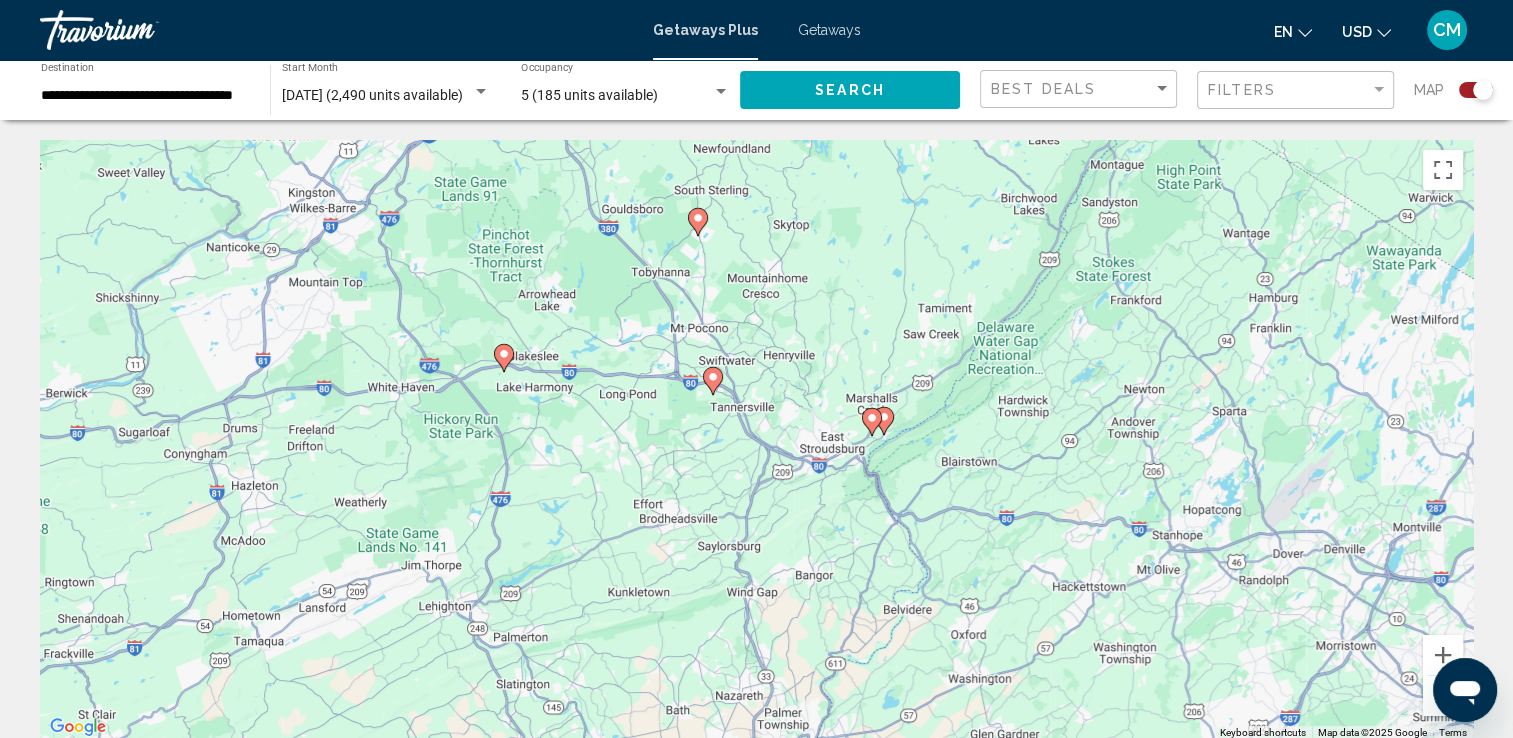 click at bounding box center [721, 91] 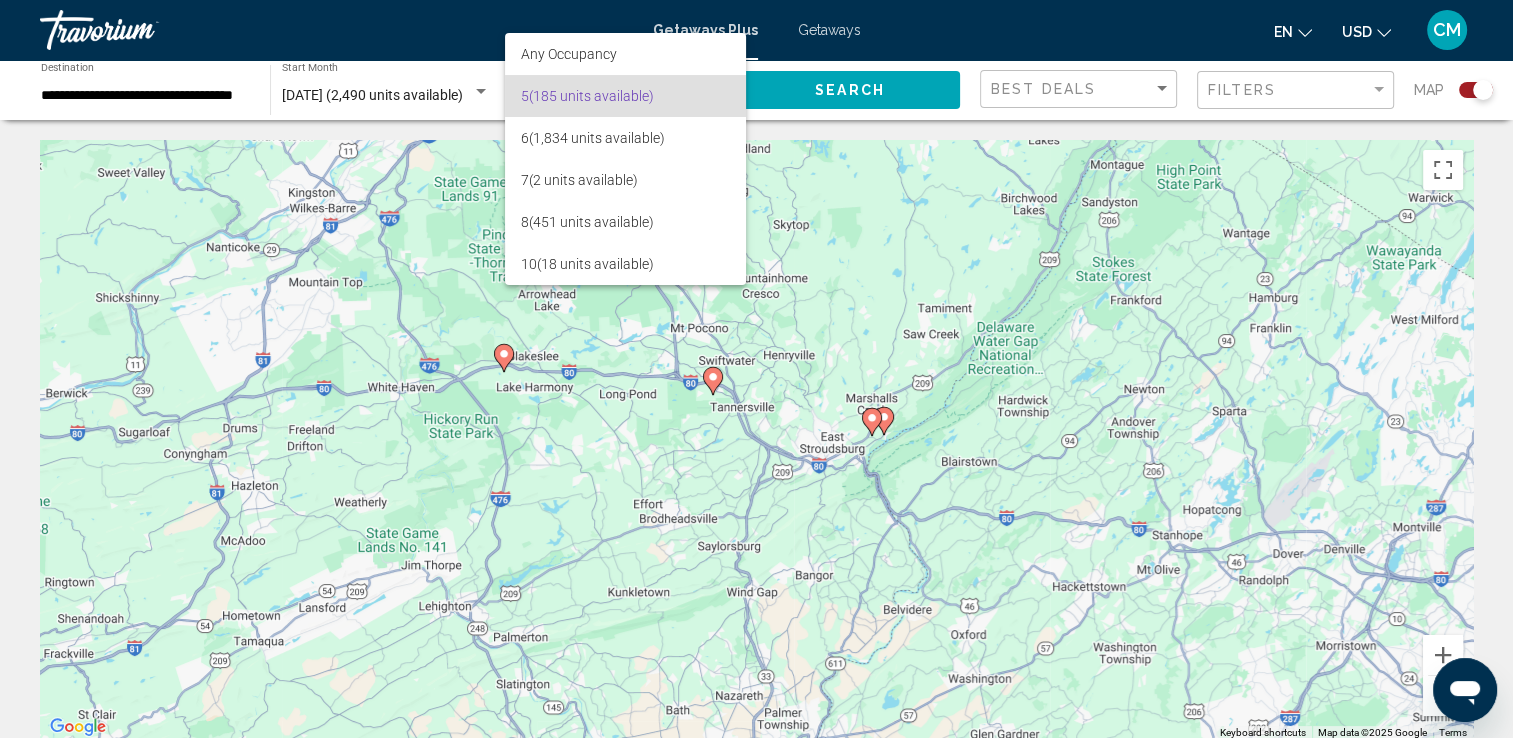 click at bounding box center [756, 369] 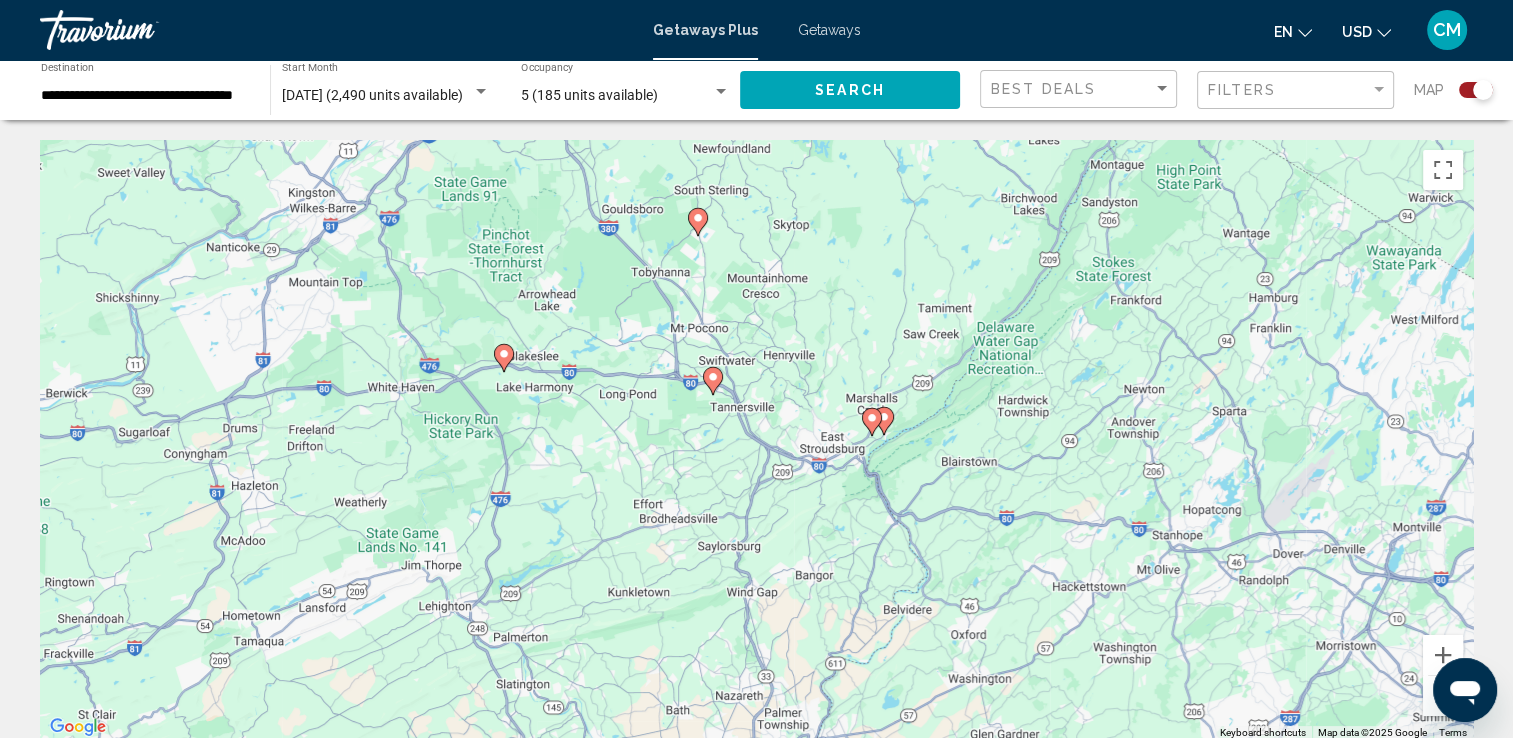 click on "5 (185 units available)" at bounding box center [589, 95] 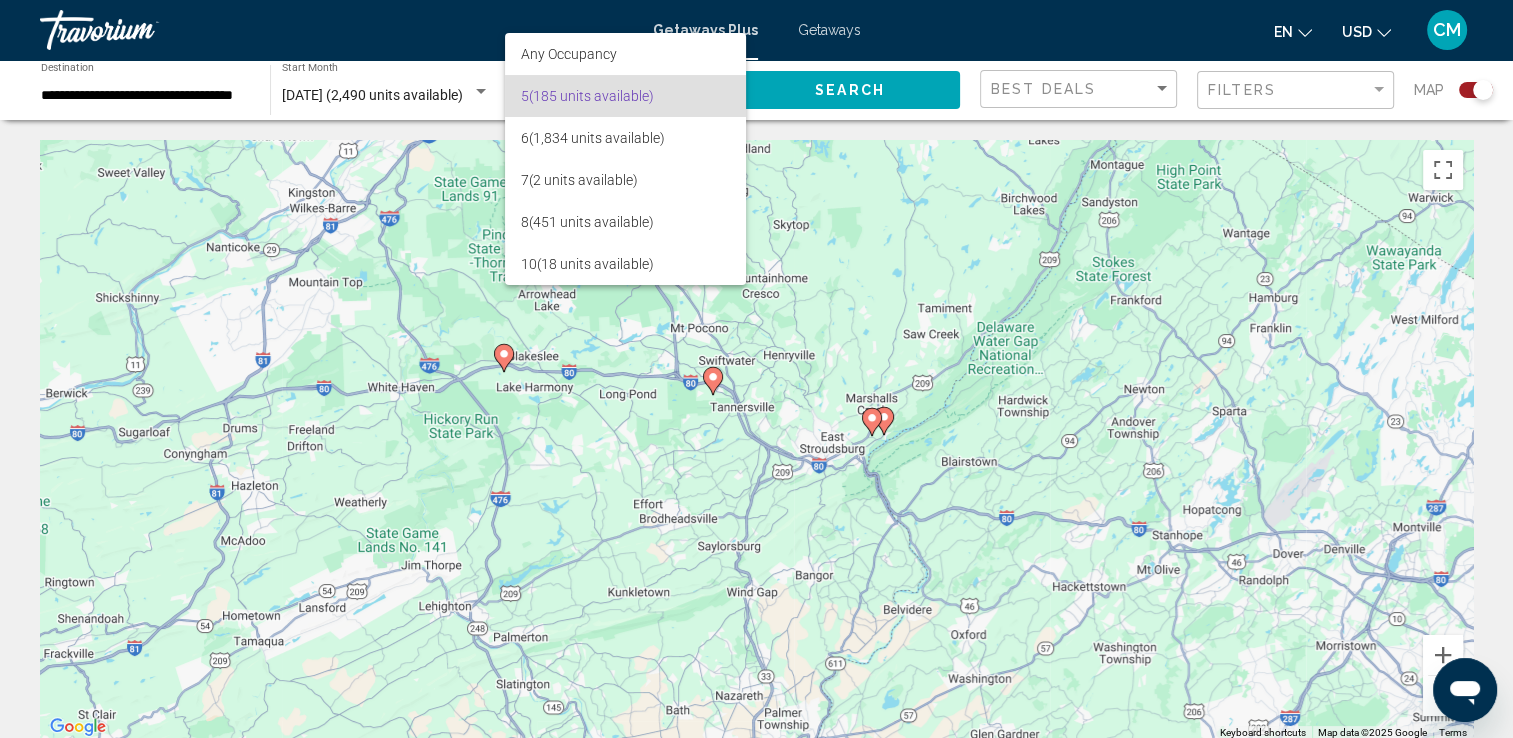 click at bounding box center [756, 369] 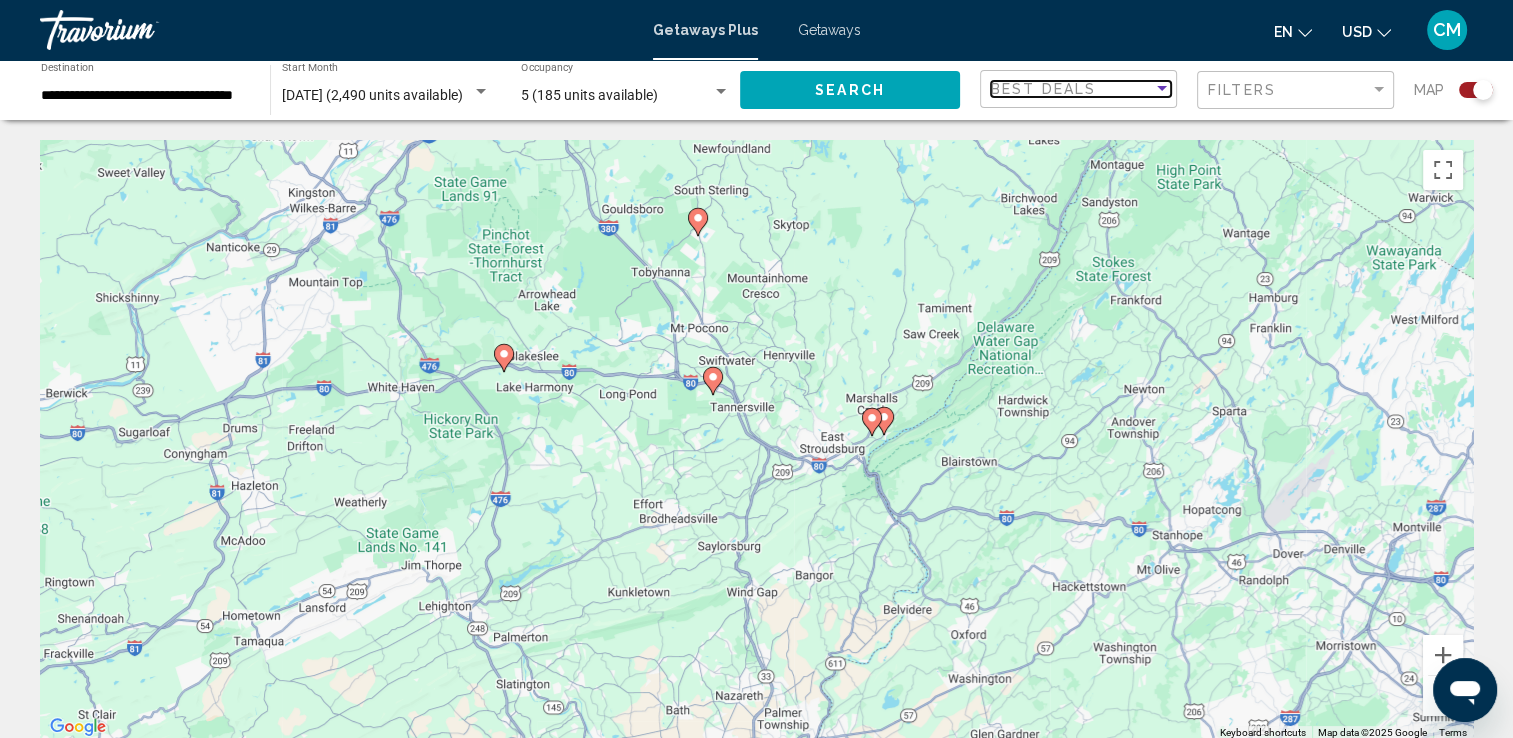 click on "Best Deals" at bounding box center (1072, 89) 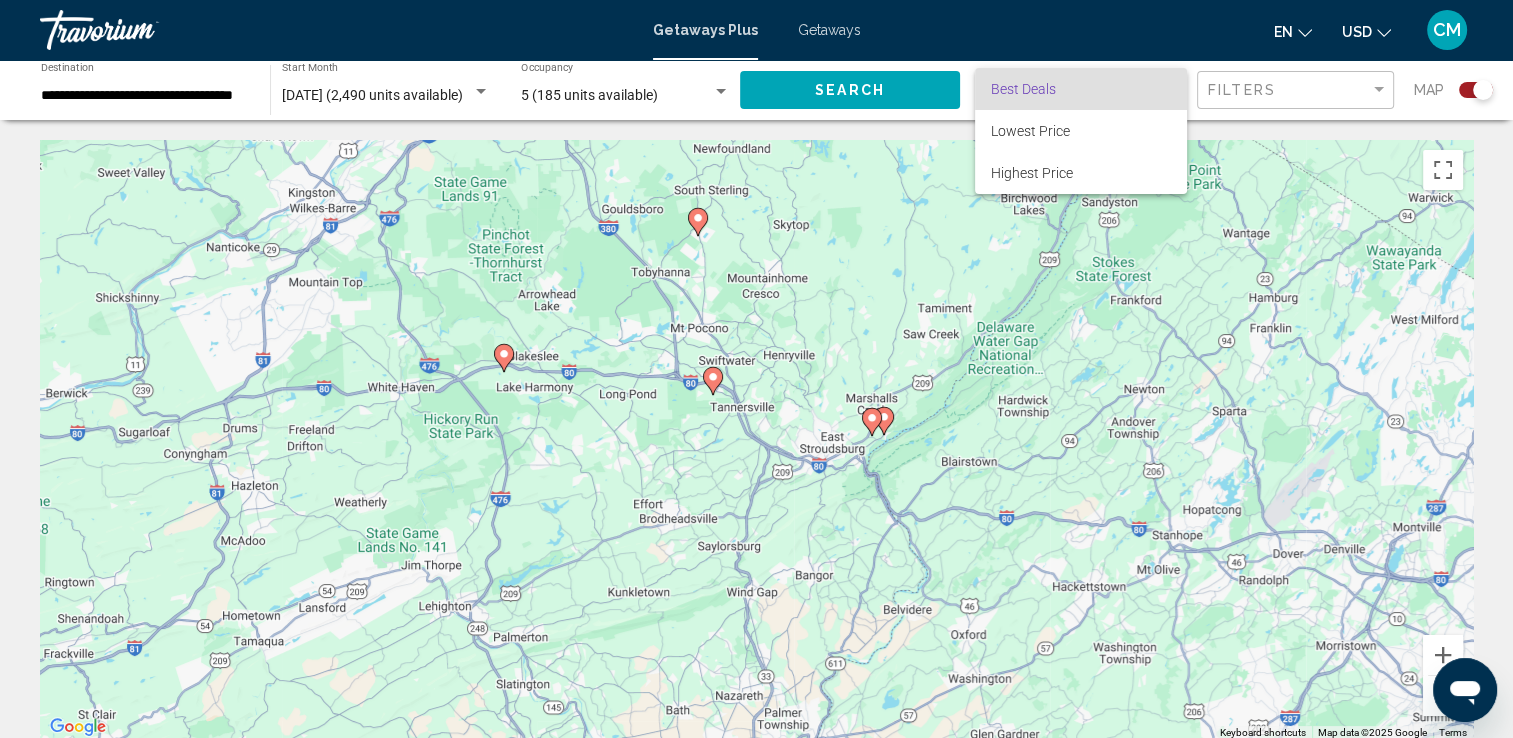 click at bounding box center [756, 369] 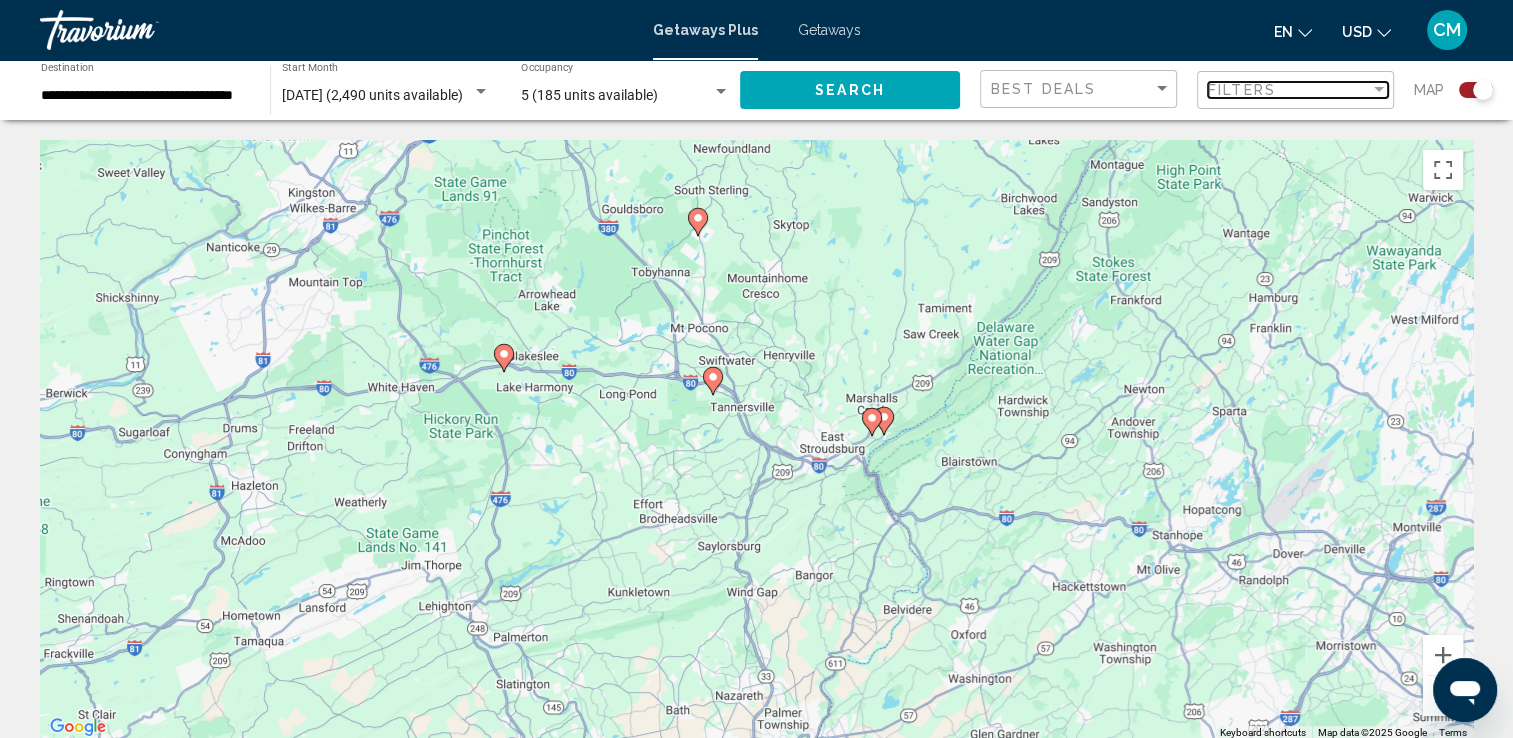 click on "Filters" at bounding box center (1242, 90) 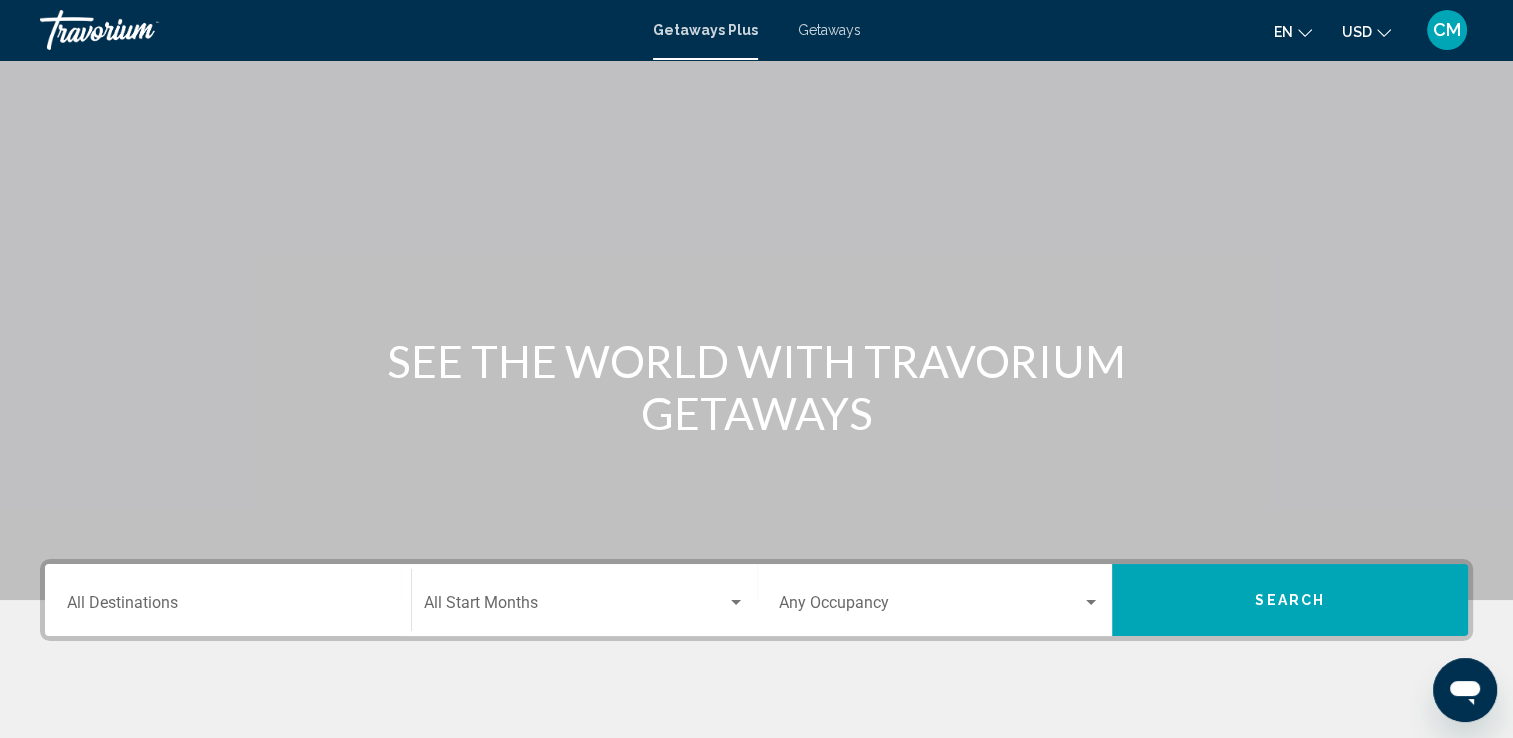 scroll, scrollTop: 200, scrollLeft: 0, axis: vertical 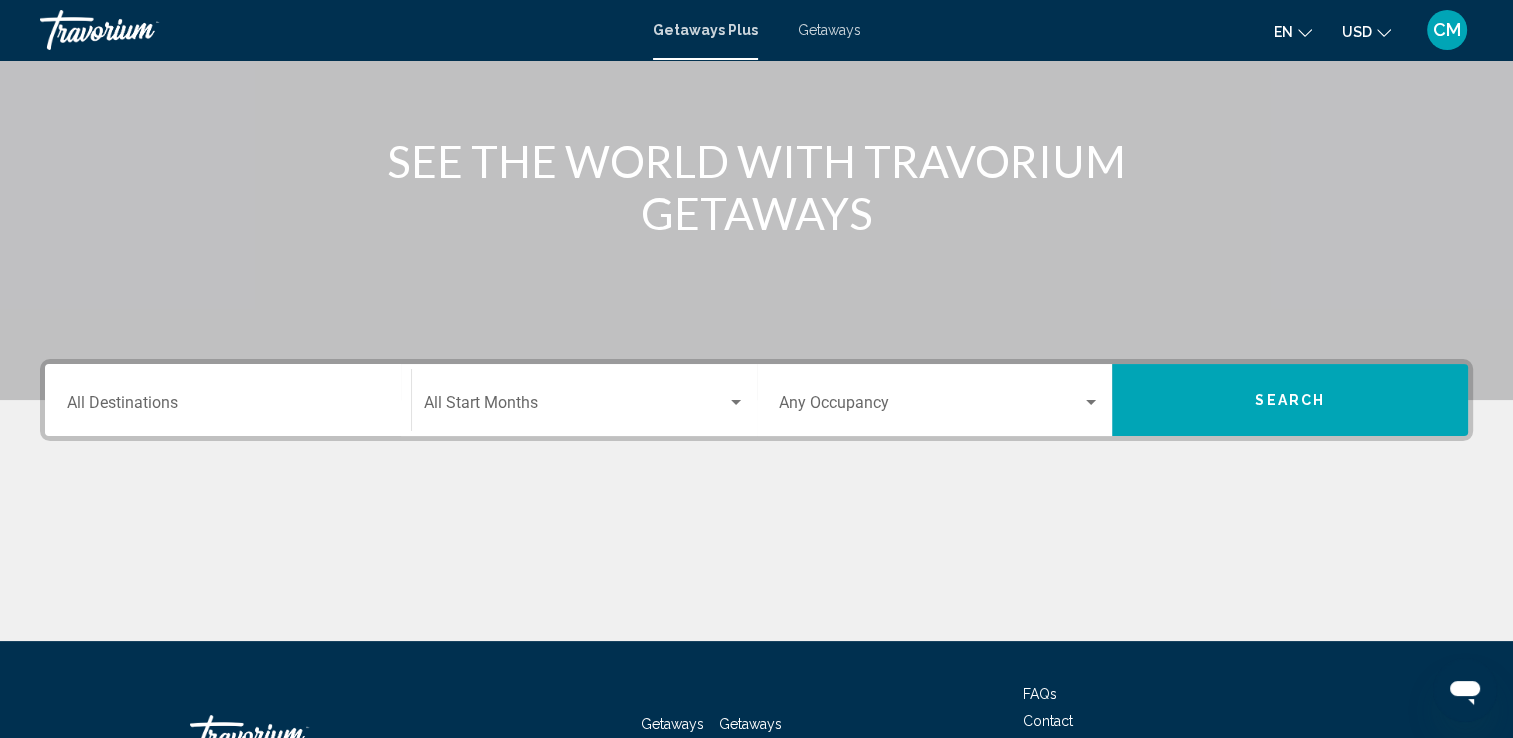 click at bounding box center [931, 407] 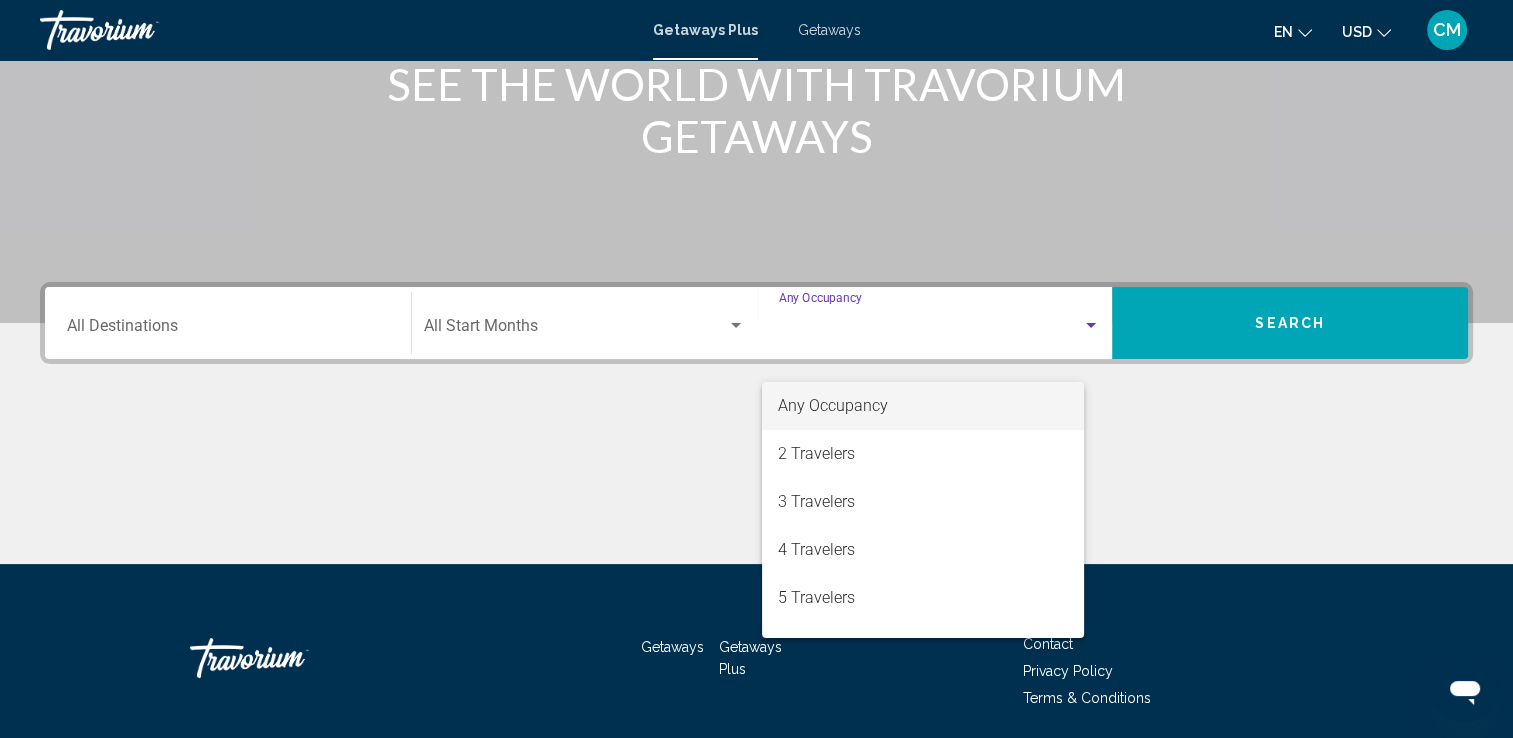scroll, scrollTop: 347, scrollLeft: 0, axis: vertical 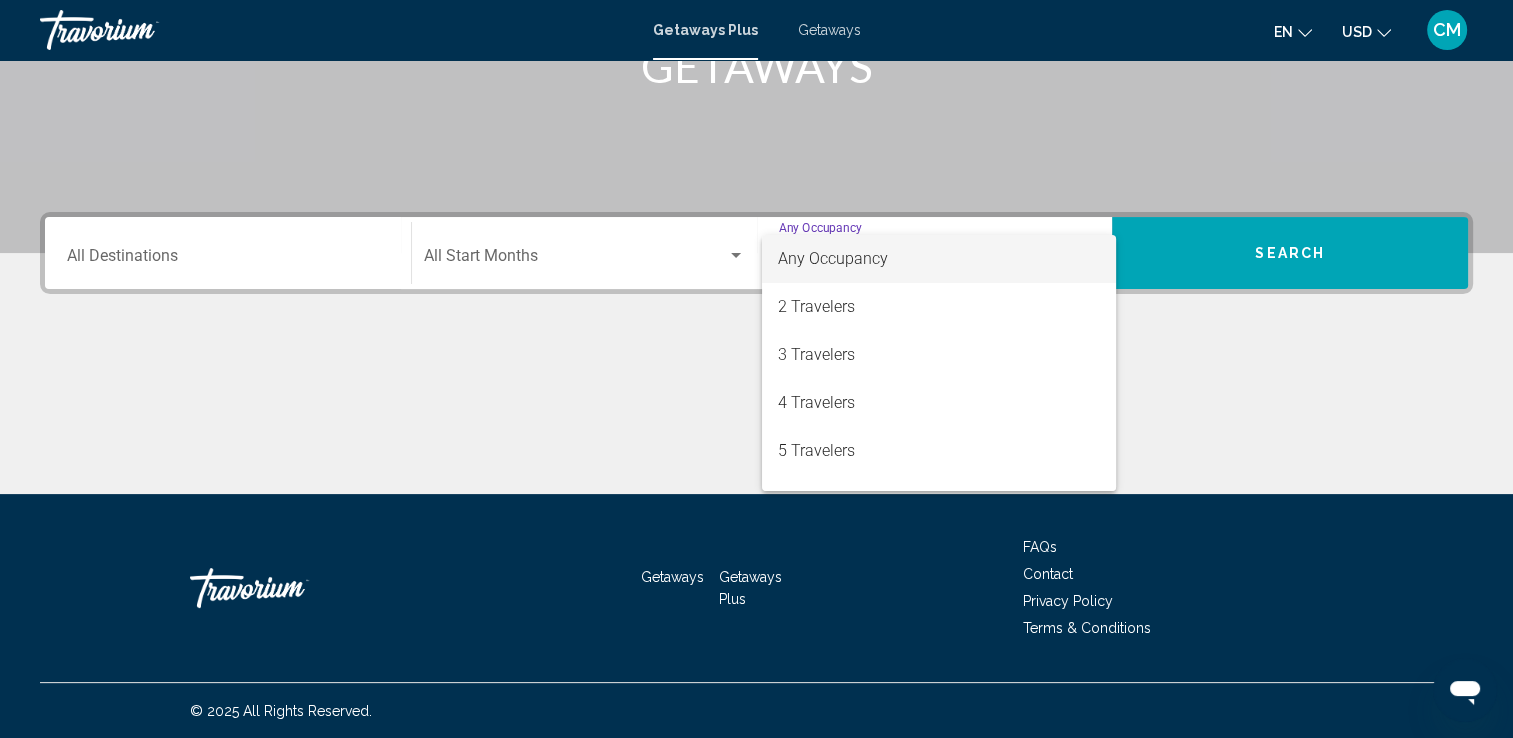 click at bounding box center [756, 369] 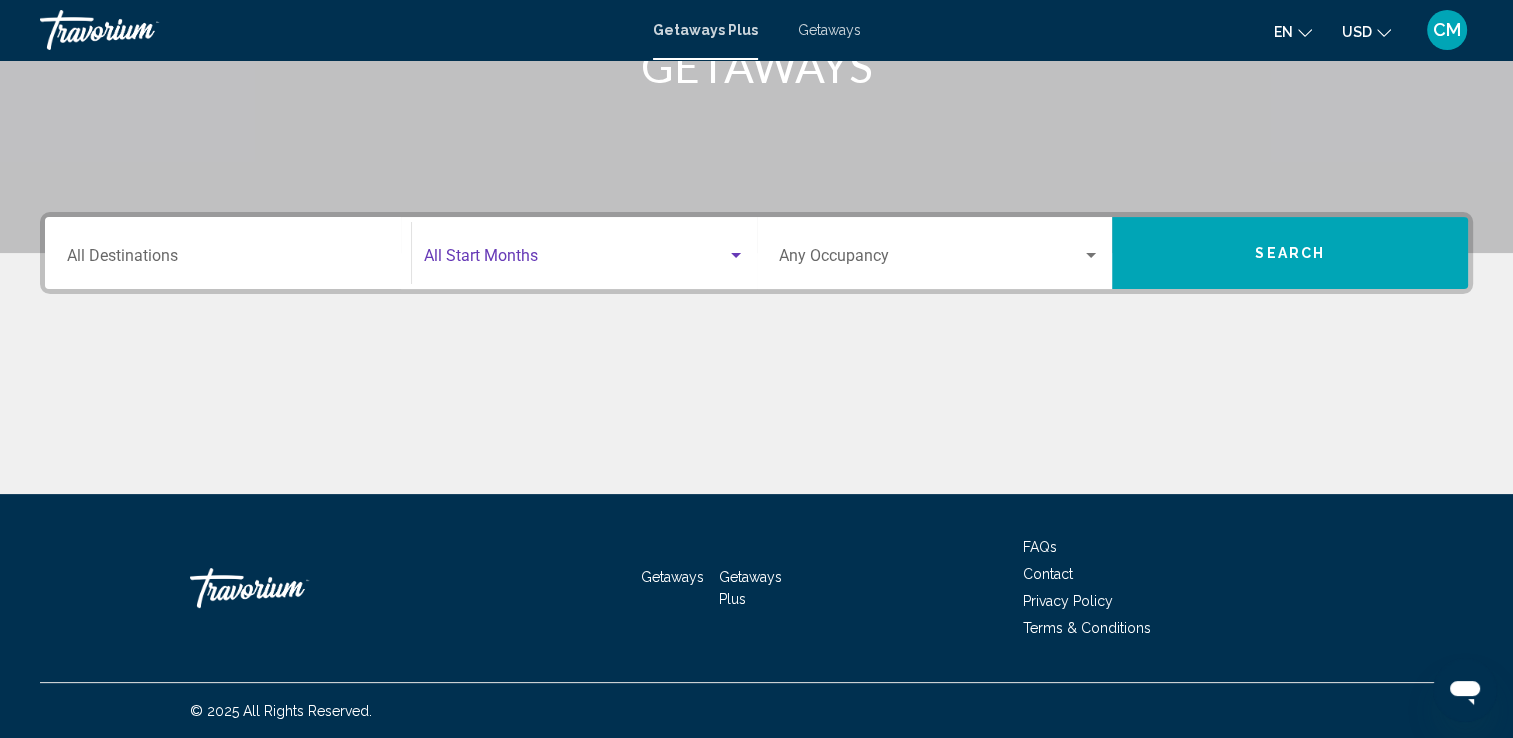 click at bounding box center (575, 260) 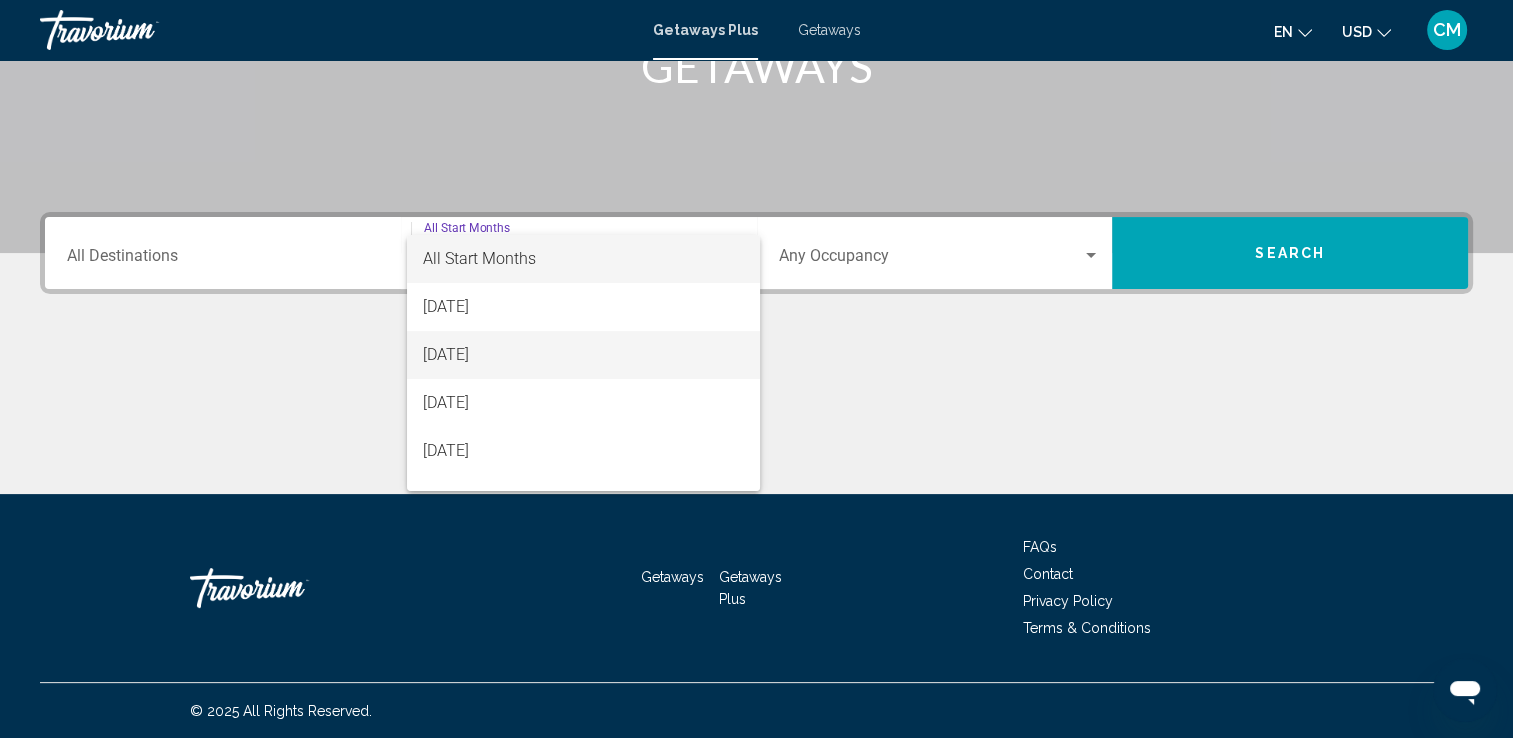 click on "[DATE]" at bounding box center [583, 355] 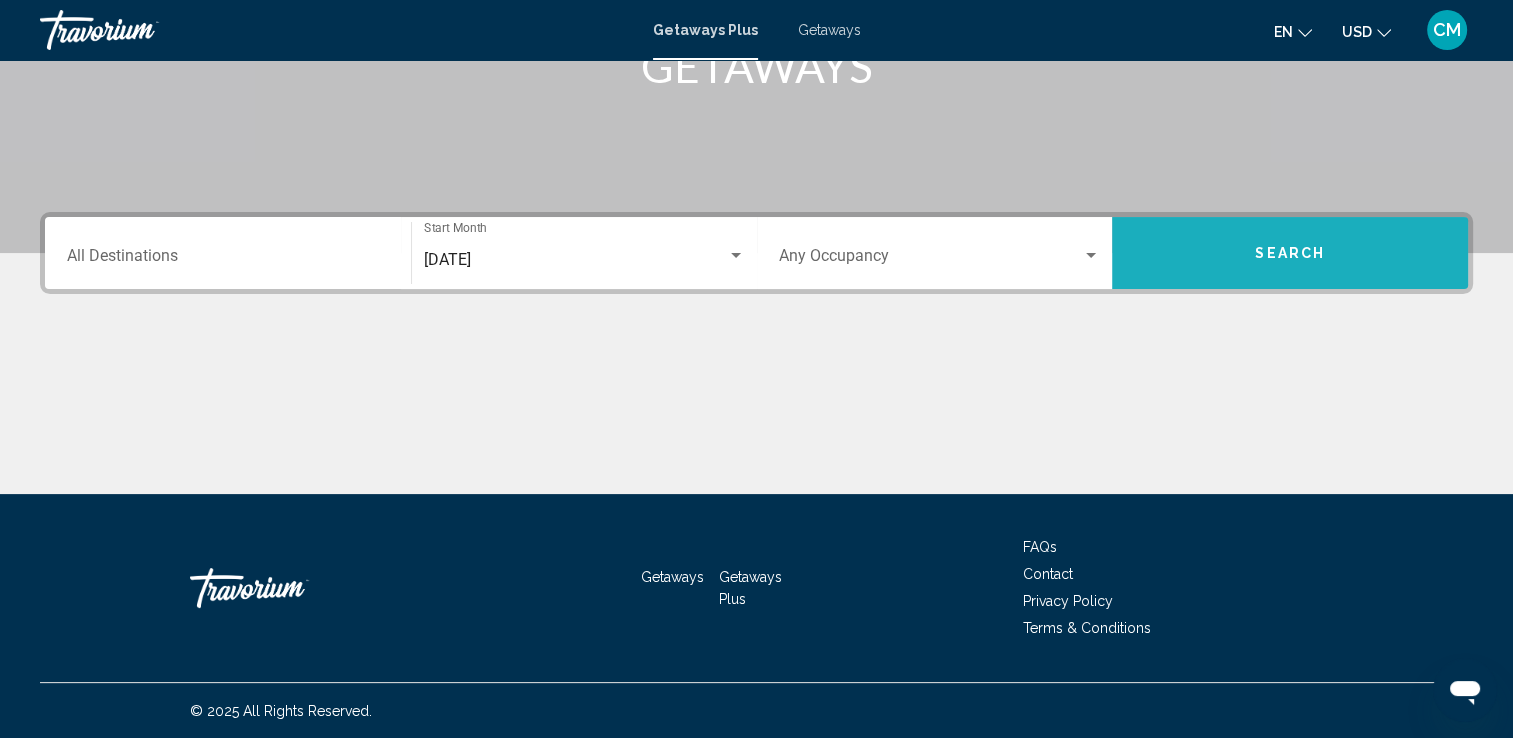 click on "Search" at bounding box center (1290, 253) 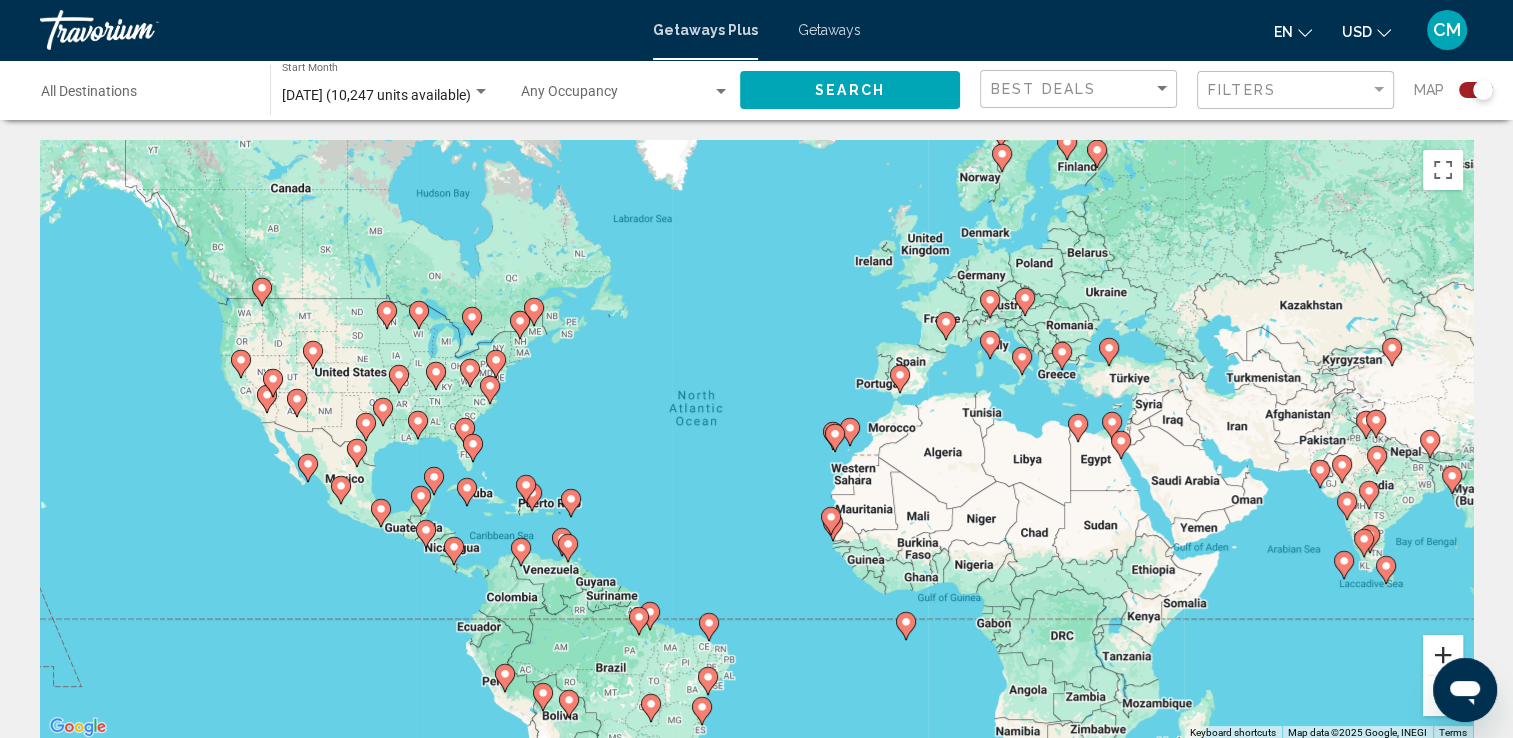 click at bounding box center (1443, 655) 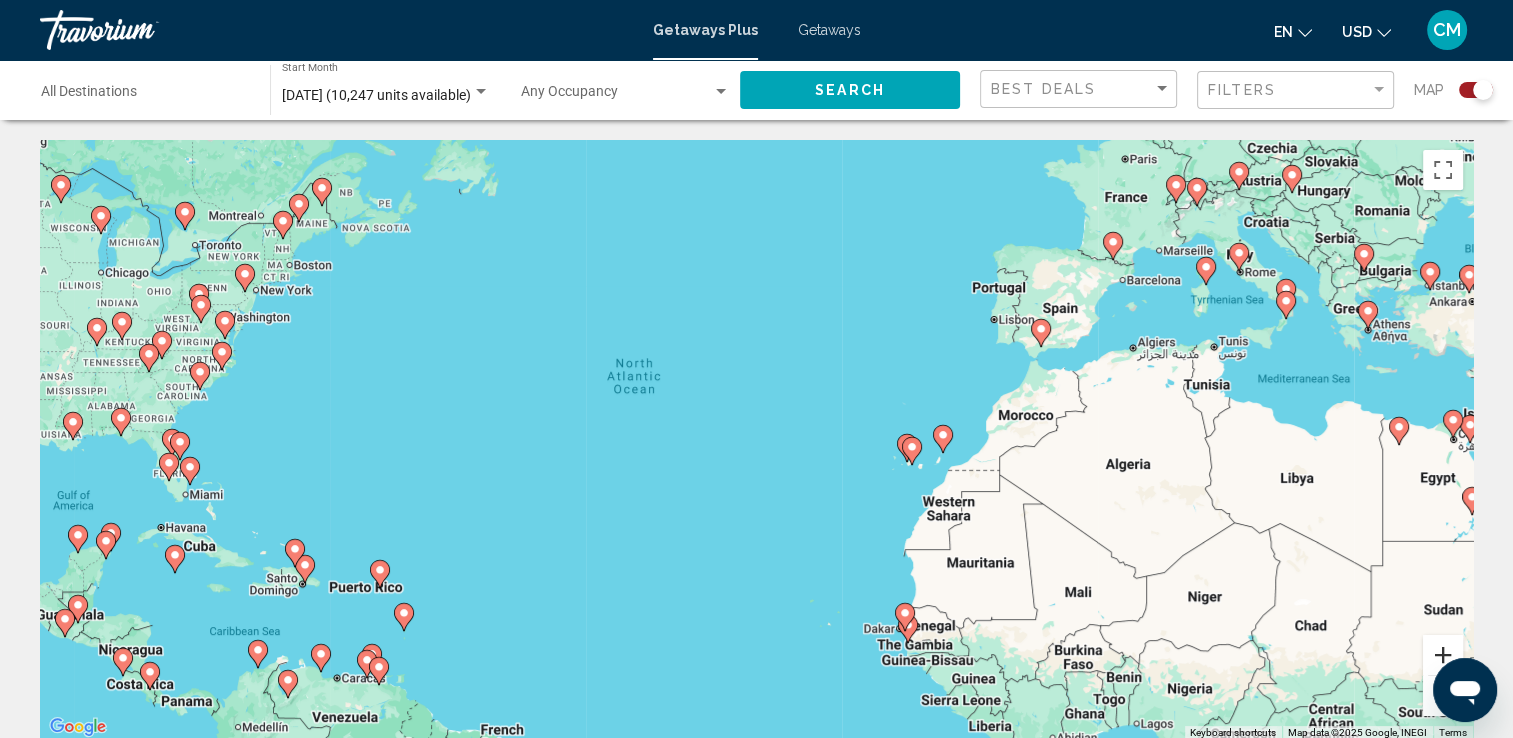 click at bounding box center [1443, 655] 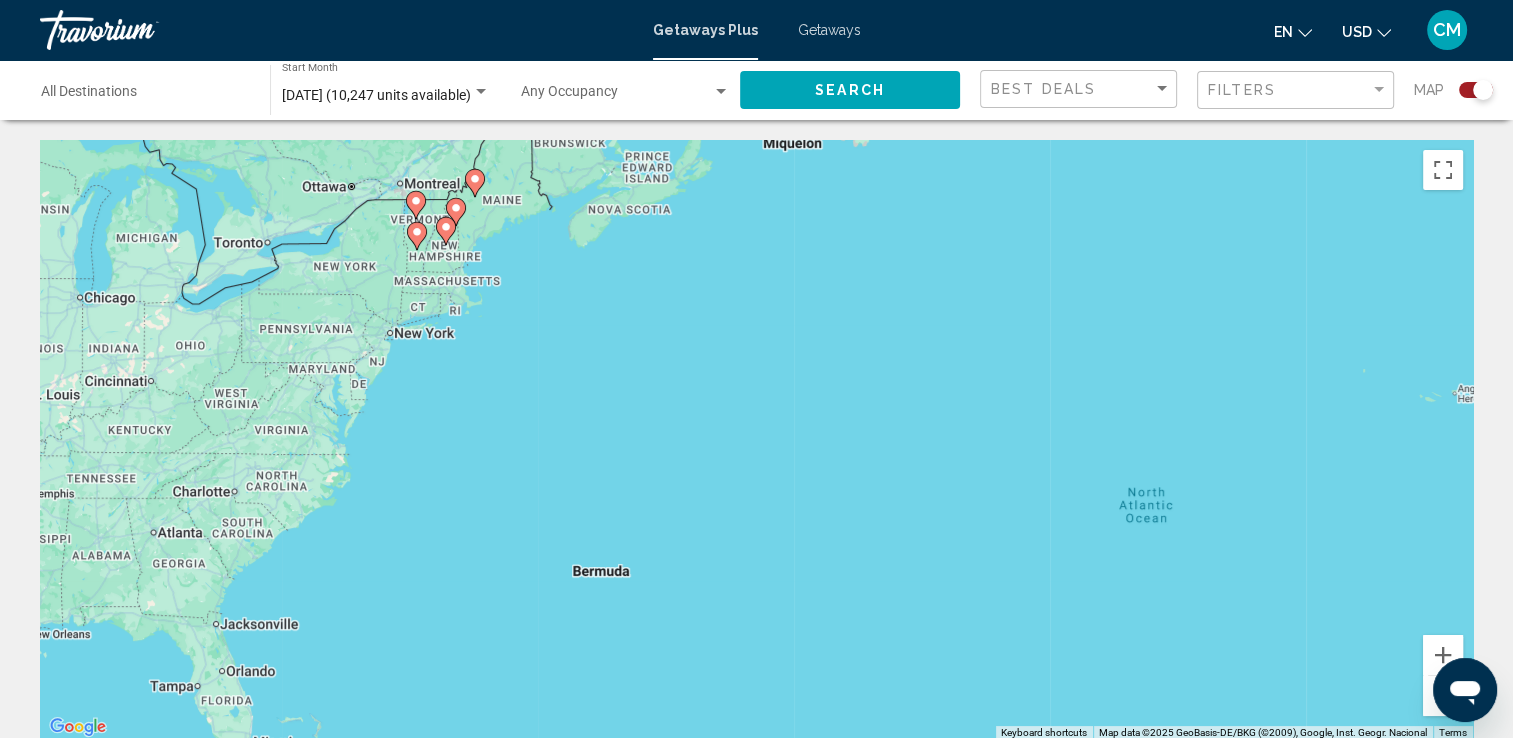 drag, startPoint x: 208, startPoint y: 298, endPoint x: 853, endPoint y: 500, distance: 675.89124 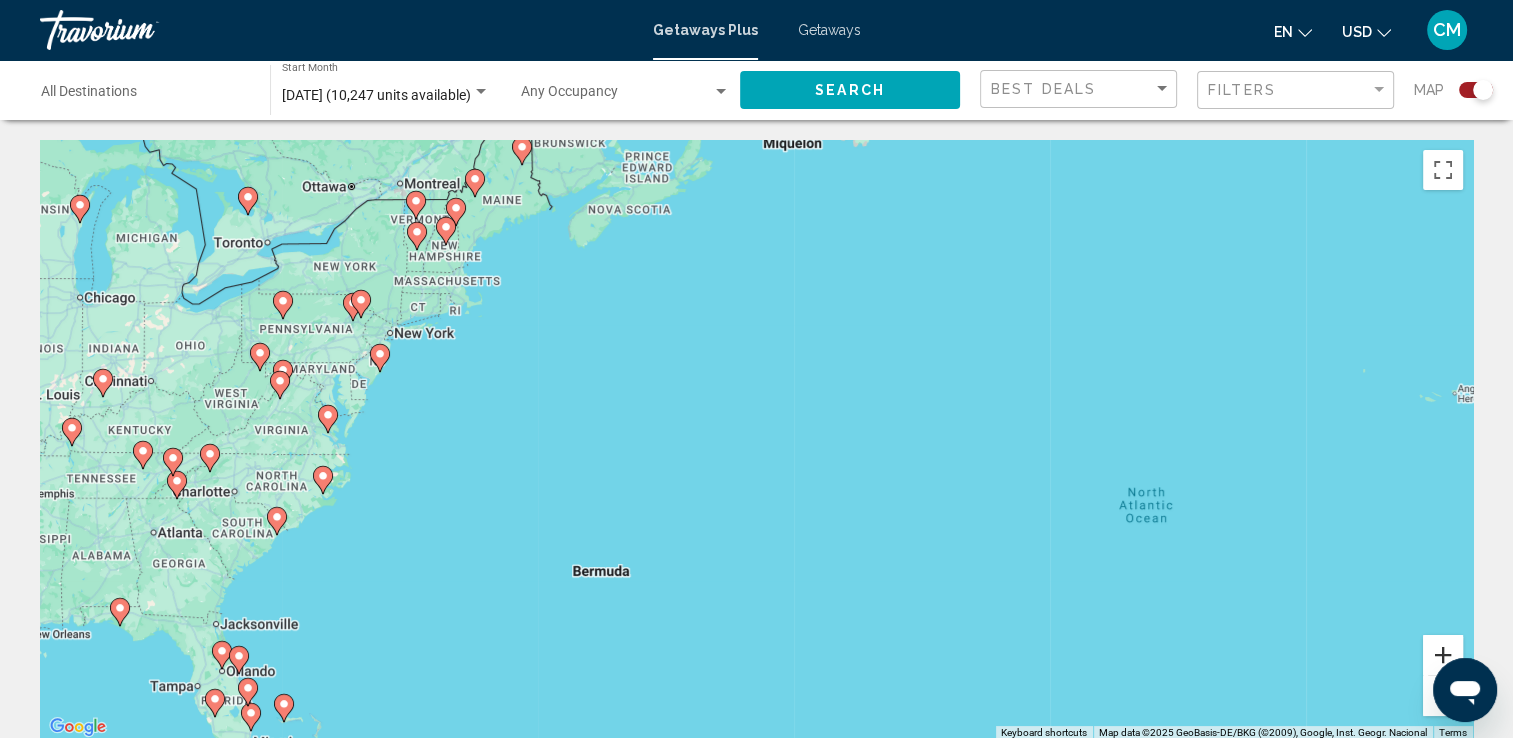 click at bounding box center [1443, 655] 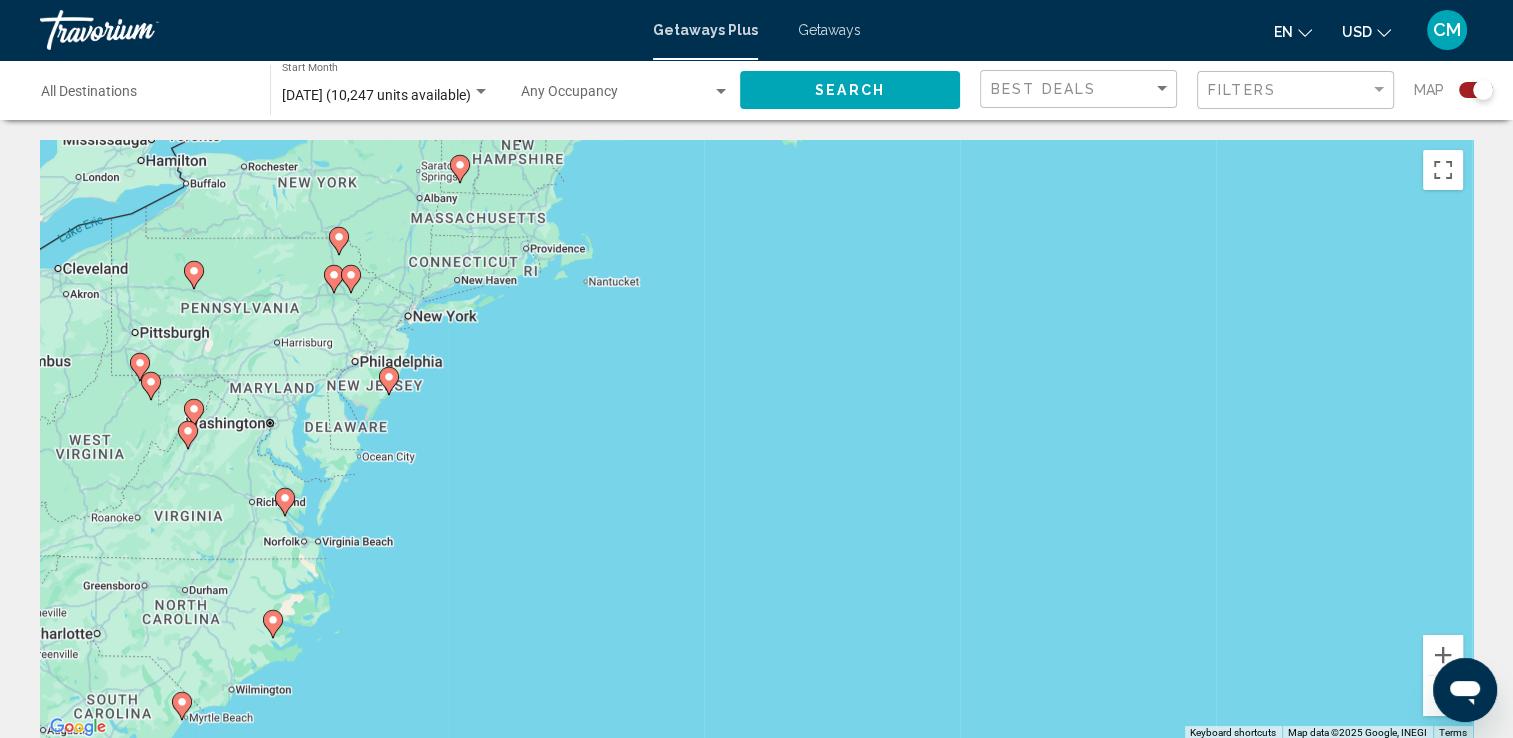 drag, startPoint x: 276, startPoint y: 282, endPoint x: 662, endPoint y: 369, distance: 395.68295 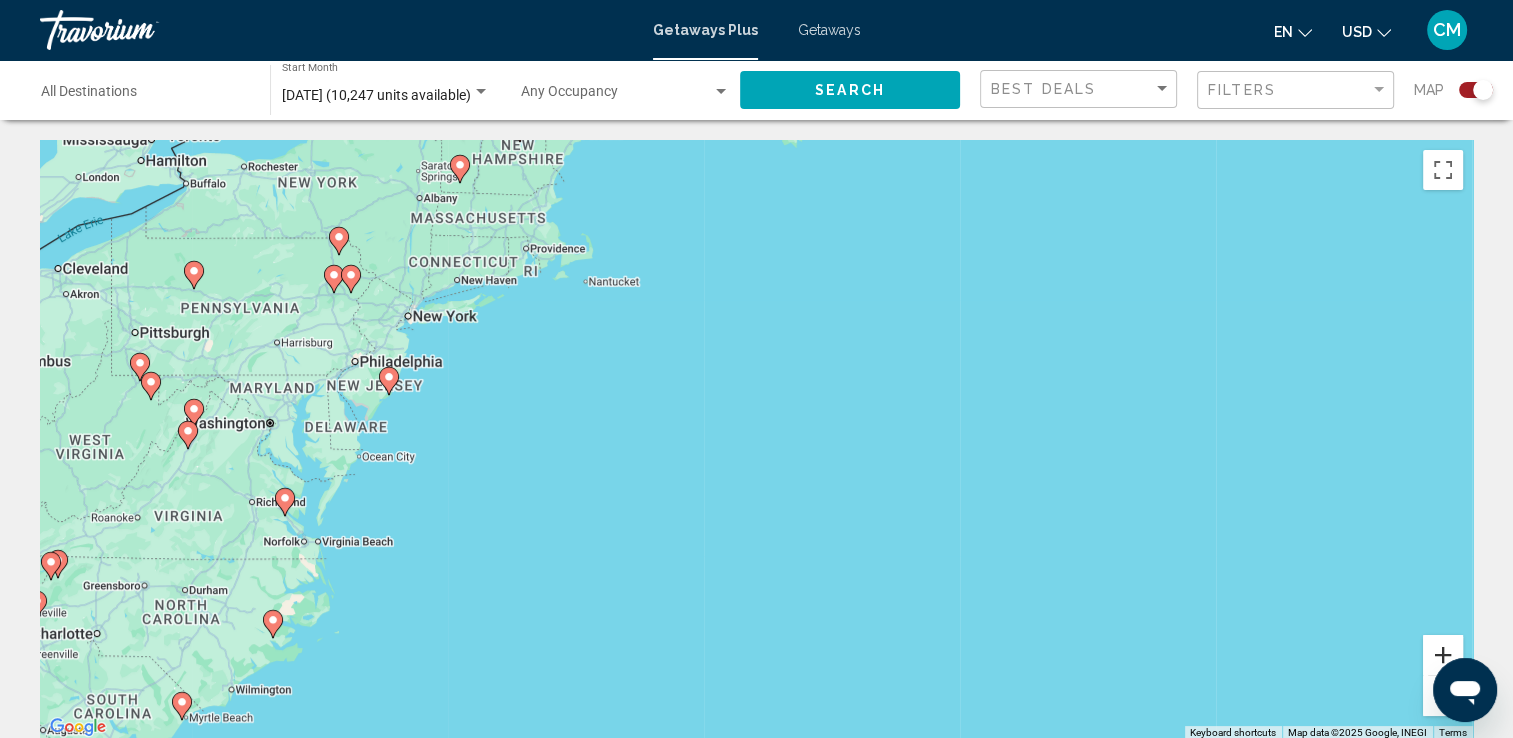 click at bounding box center [1443, 655] 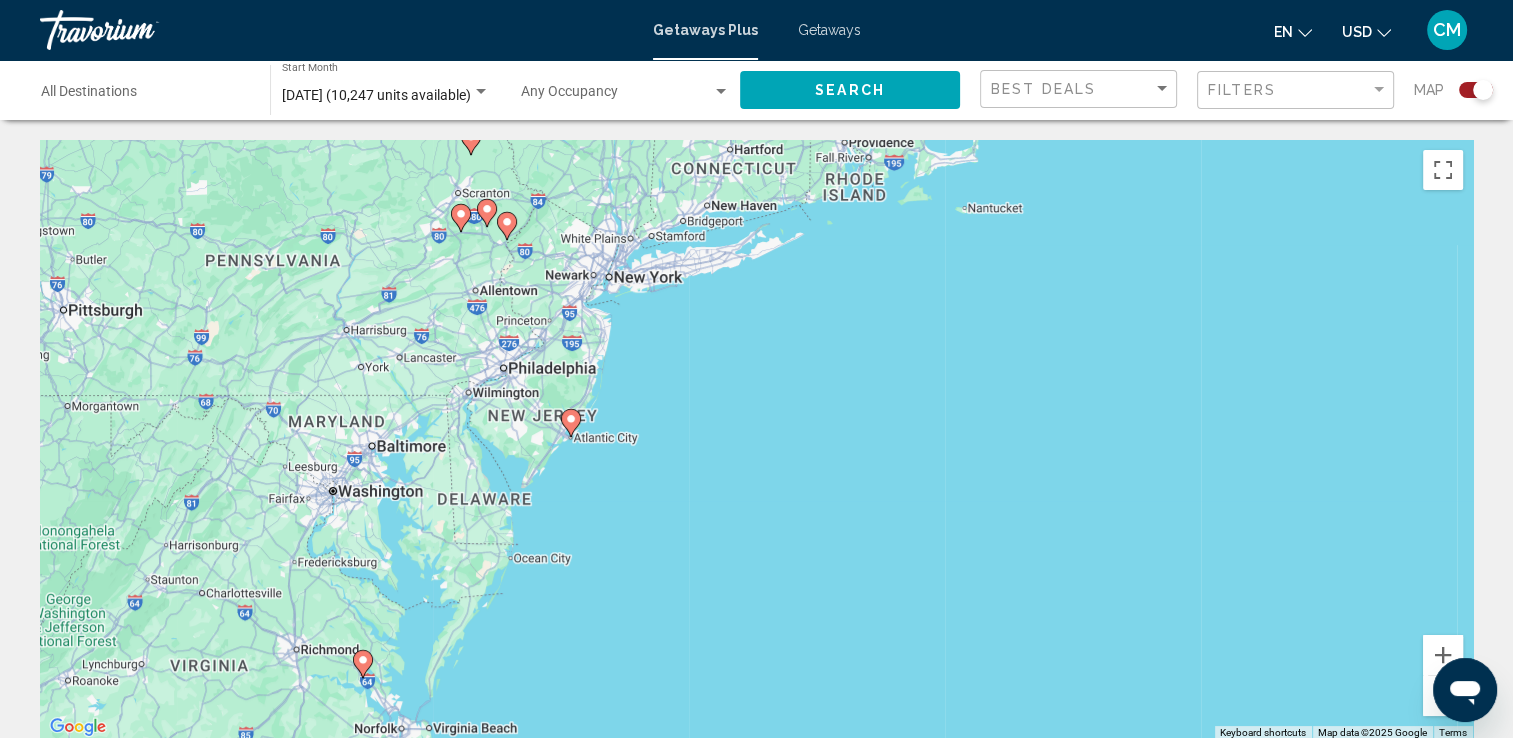 drag, startPoint x: 320, startPoint y: 363, endPoint x: 885, endPoint y: 455, distance: 572.4413 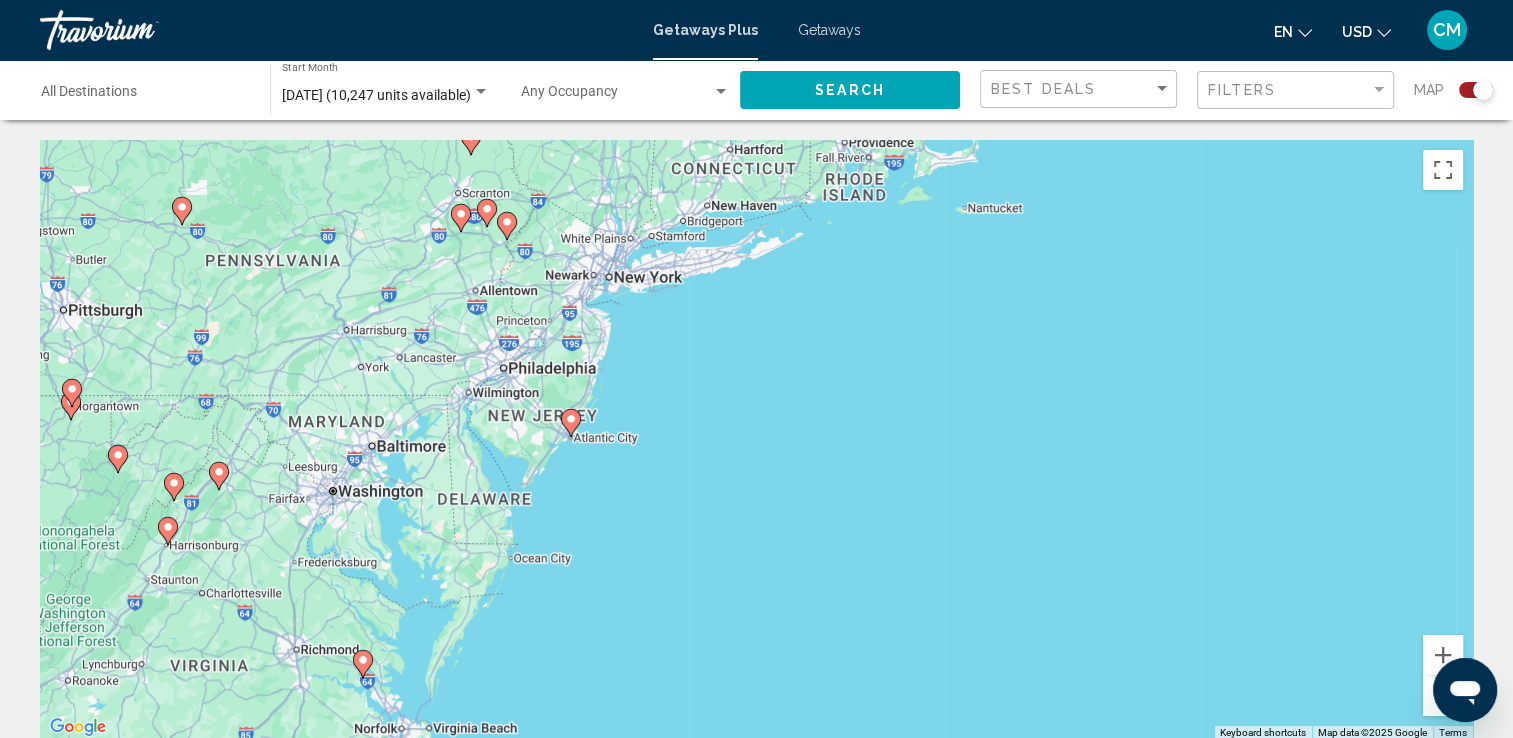 click 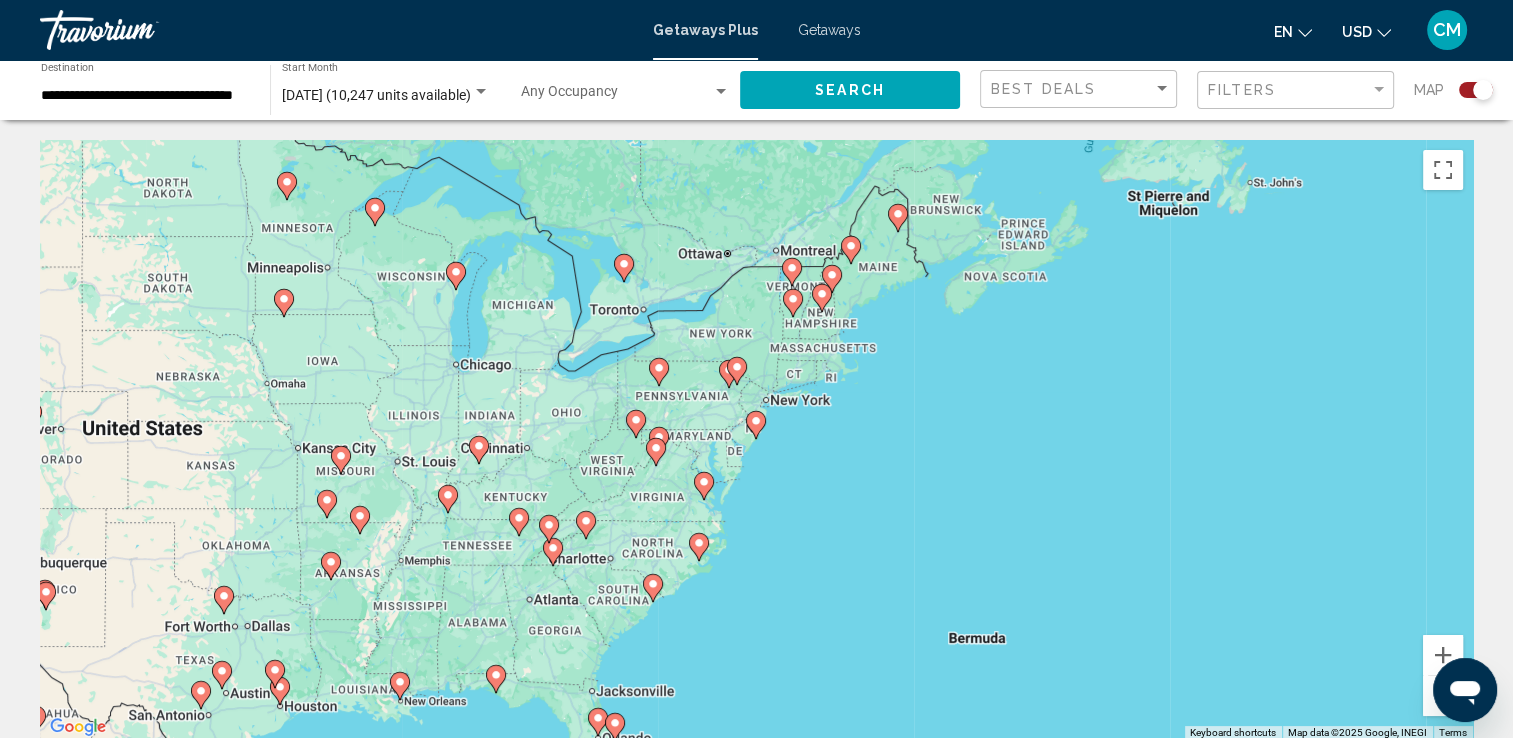 click 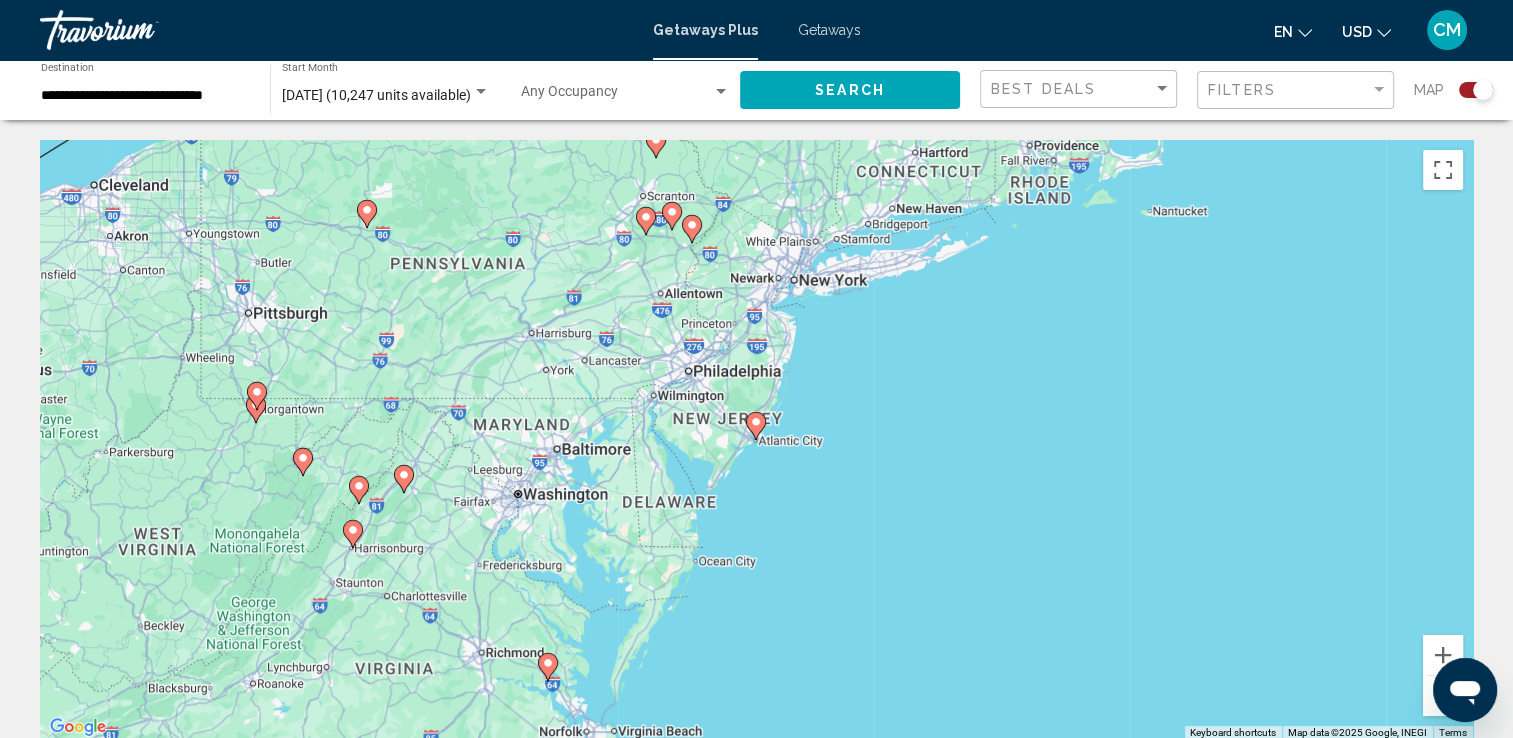 click 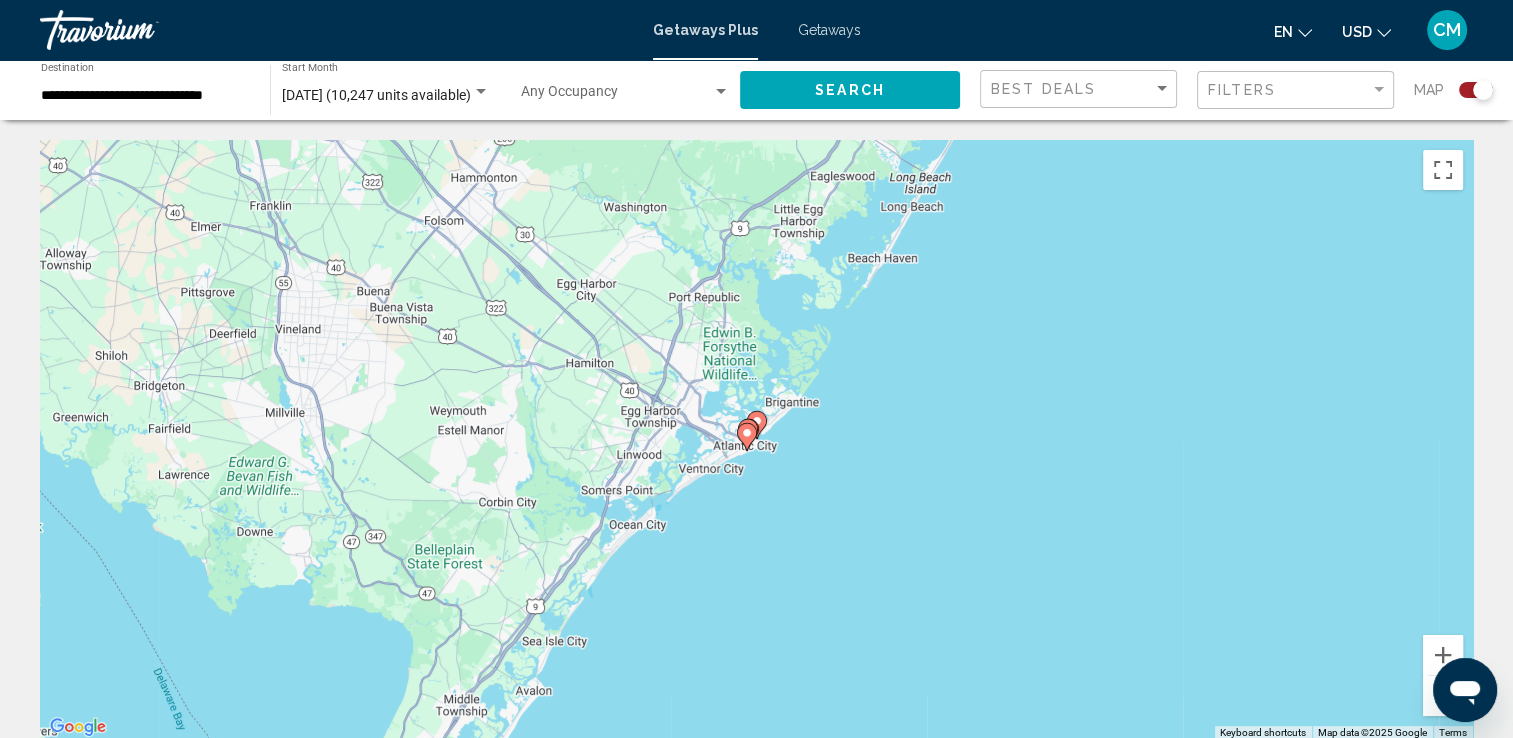 click at bounding box center (748, 433) 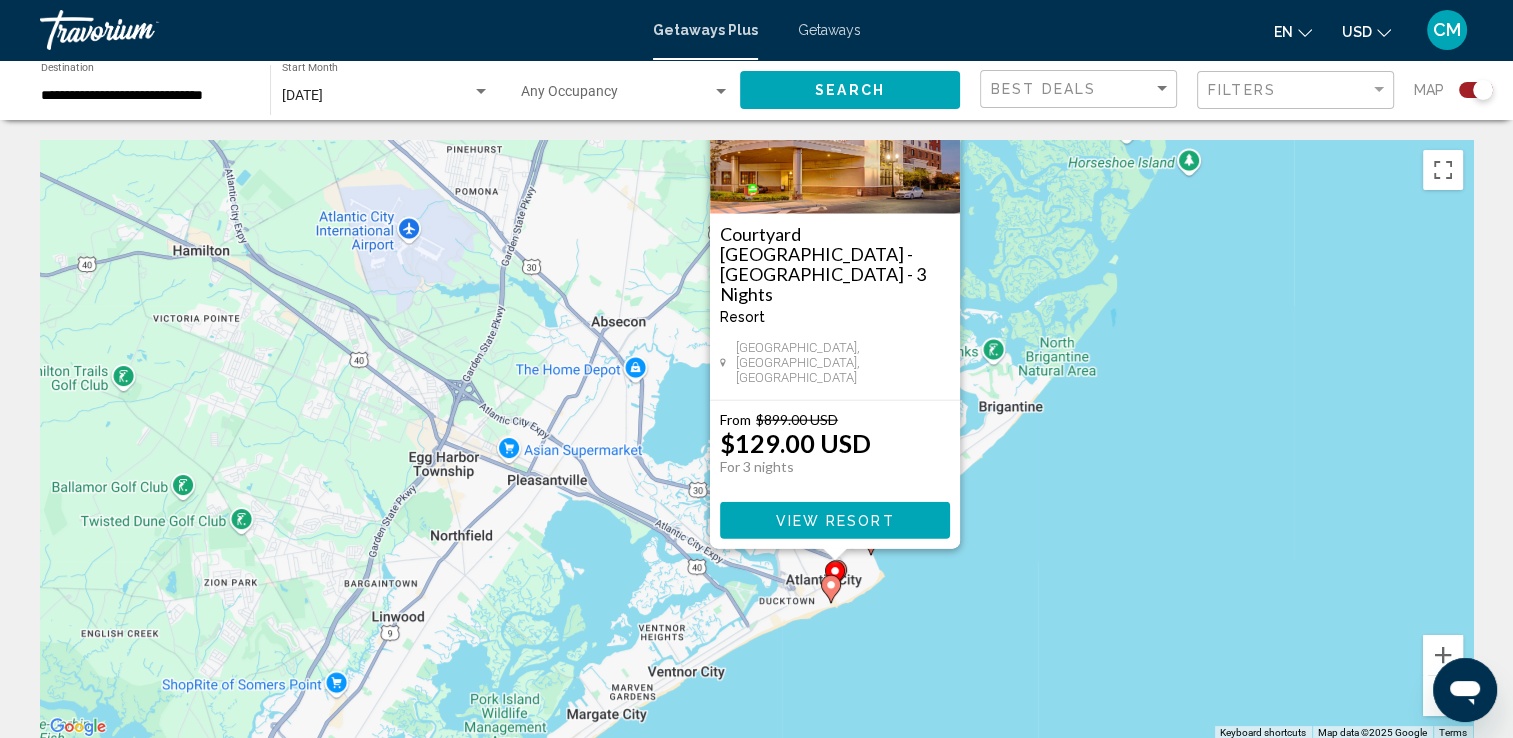 drag, startPoint x: 941, startPoint y: 555, endPoint x: 1023, endPoint y: 424, distance: 154.54773 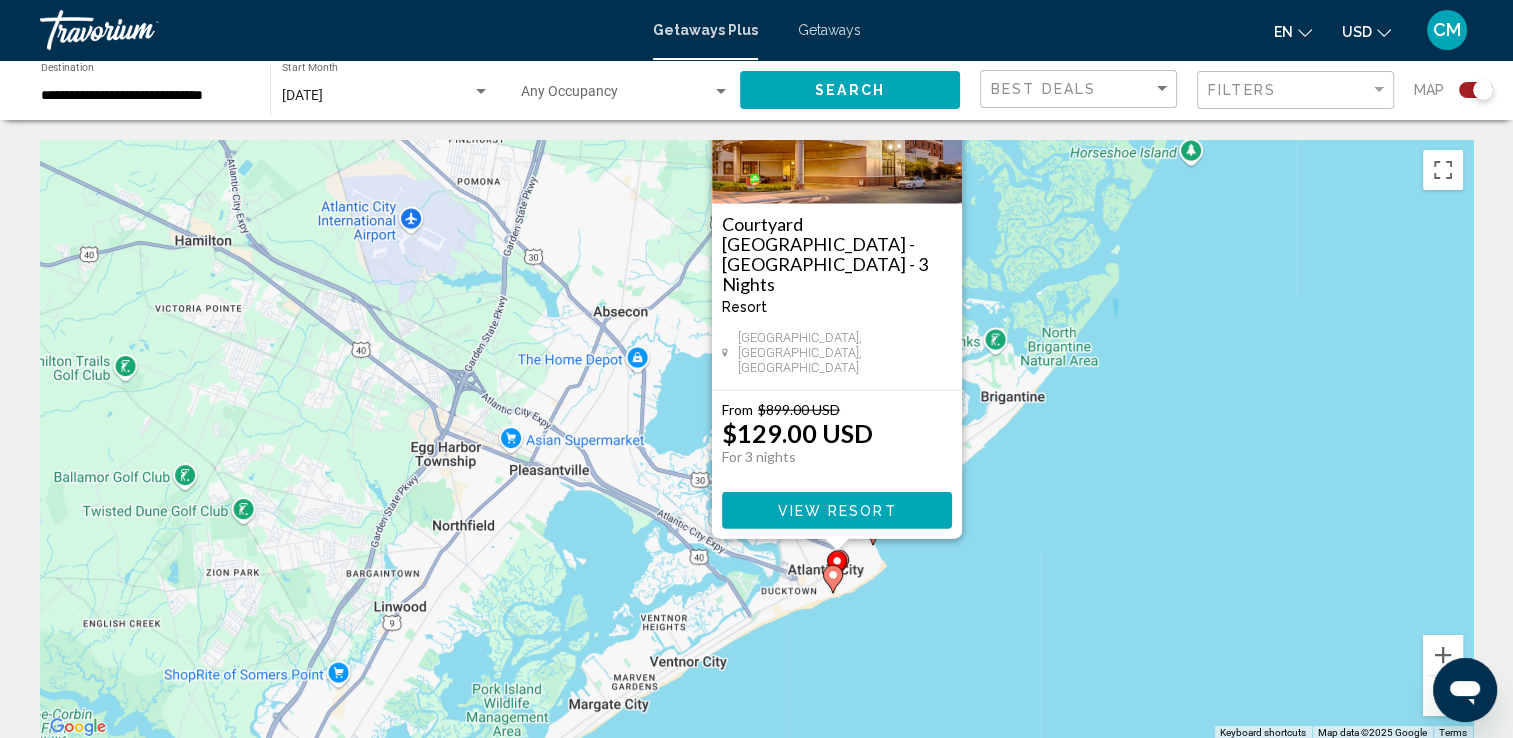click 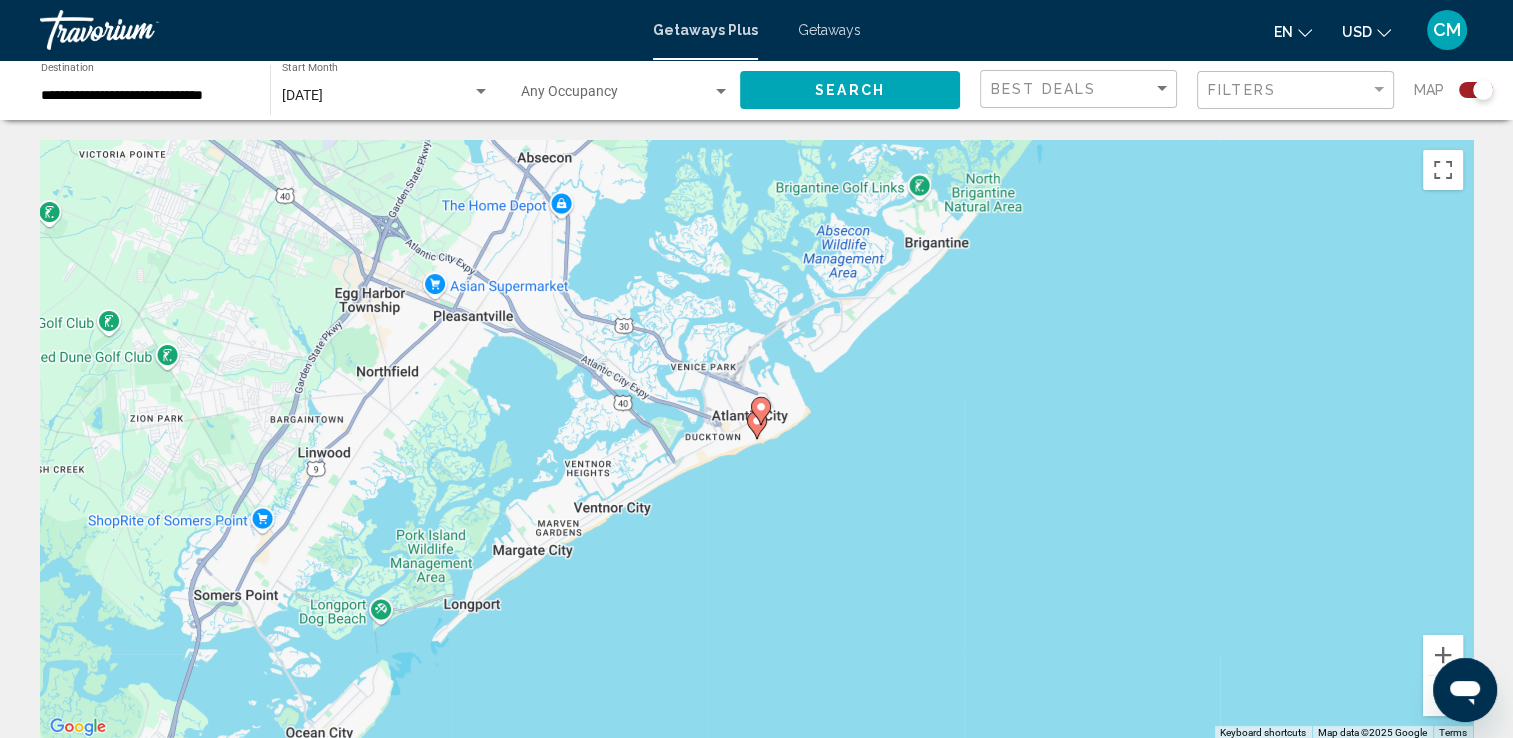 click at bounding box center [761, 411] 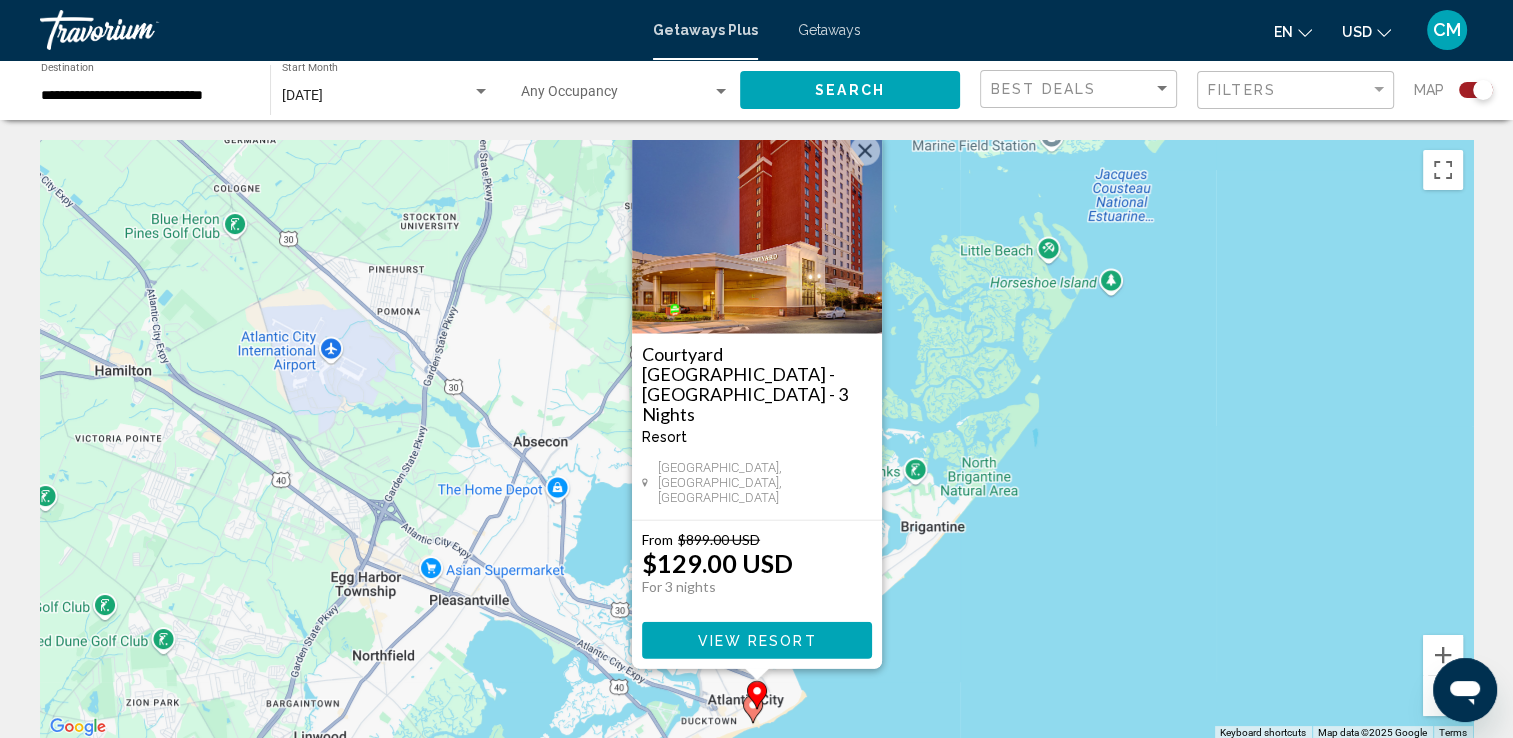 click on "To navigate, press the arrow keys. To activate drag with keyboard, press Alt + Enter. Once in keyboard drag state, use the arrow keys to move the marker. To complete the drag, press the Enter key. To cancel, press Escape.  [GEOGRAPHIC_DATA] - [GEOGRAPHIC_DATA] - 3 Nights  Resort  -  This is an adults only resort
[GEOGRAPHIC_DATA], [GEOGRAPHIC_DATA], [GEOGRAPHIC_DATA] From $899.00 USD $129.00 USD For 3 nights You save  $770.00 USD  View Resort" at bounding box center [756, 440] 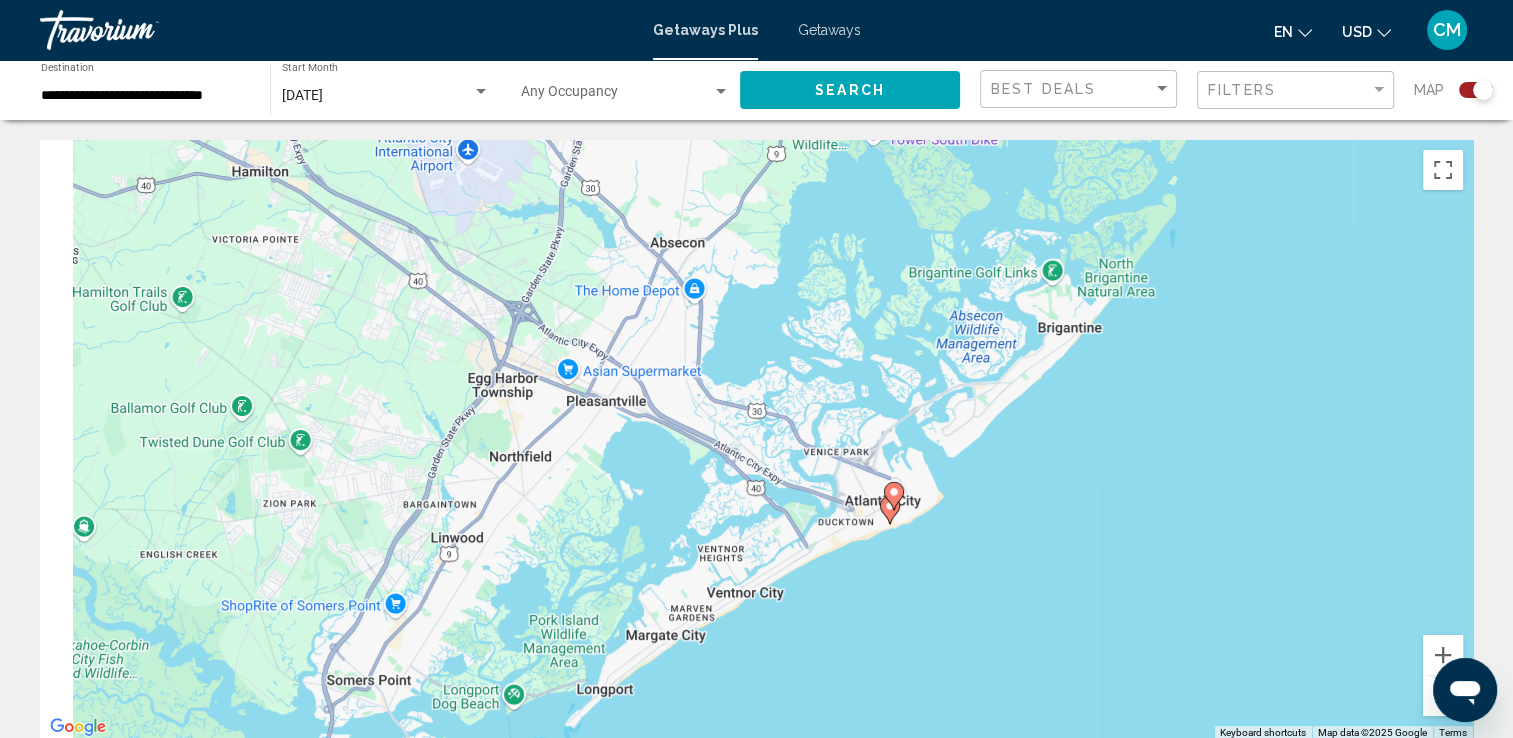 drag, startPoint x: 819, startPoint y: 631, endPoint x: 956, endPoint y: 430, distance: 243.24884 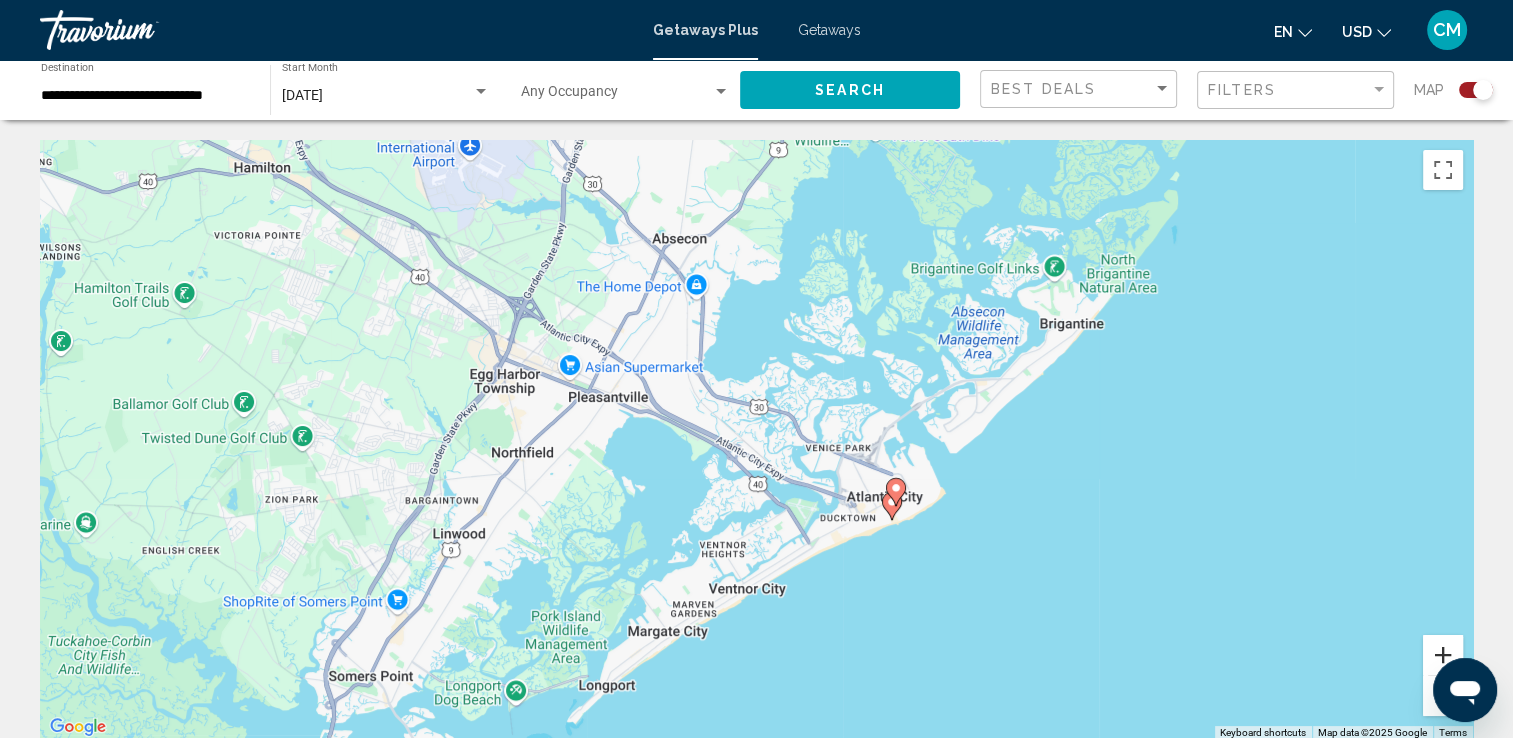 click at bounding box center [1443, 655] 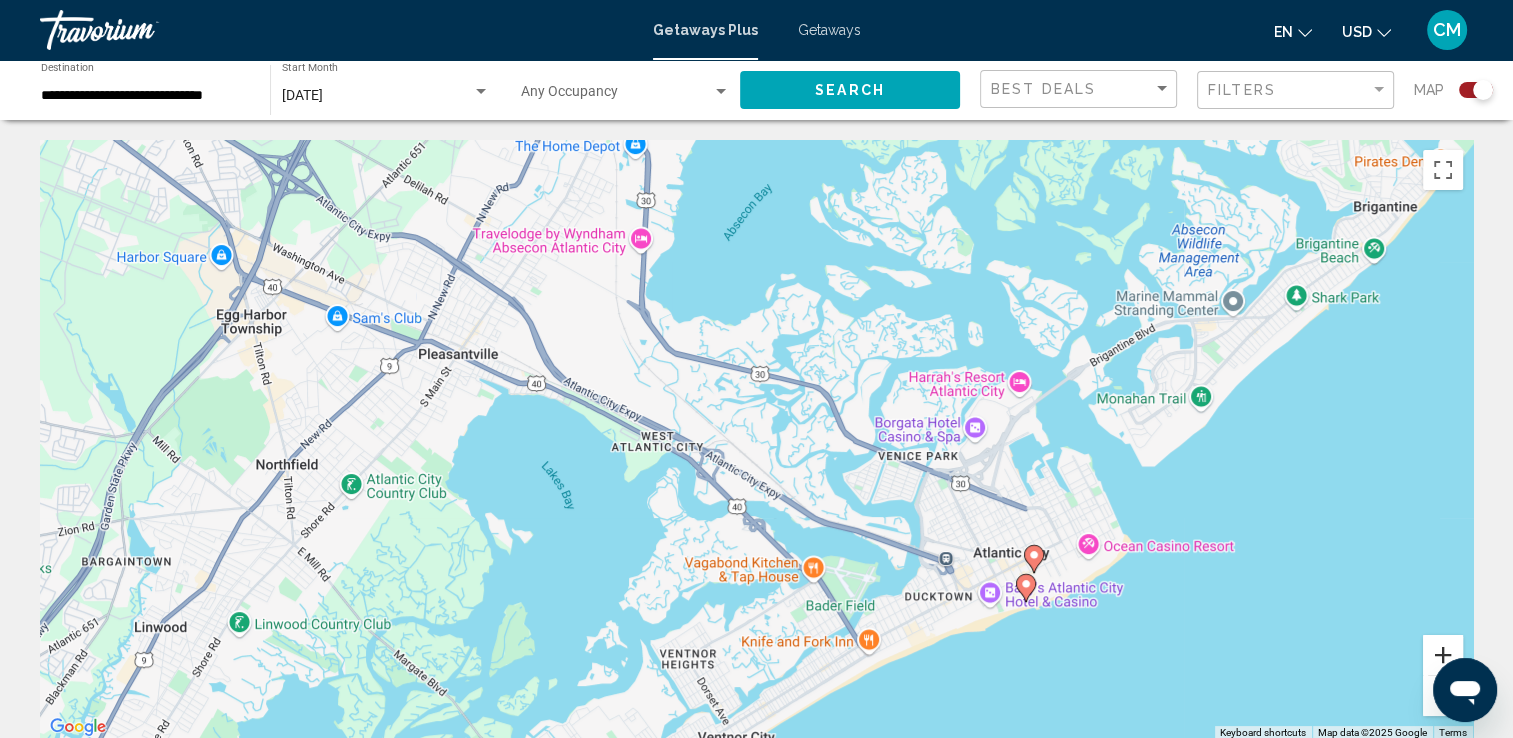 click at bounding box center (1443, 655) 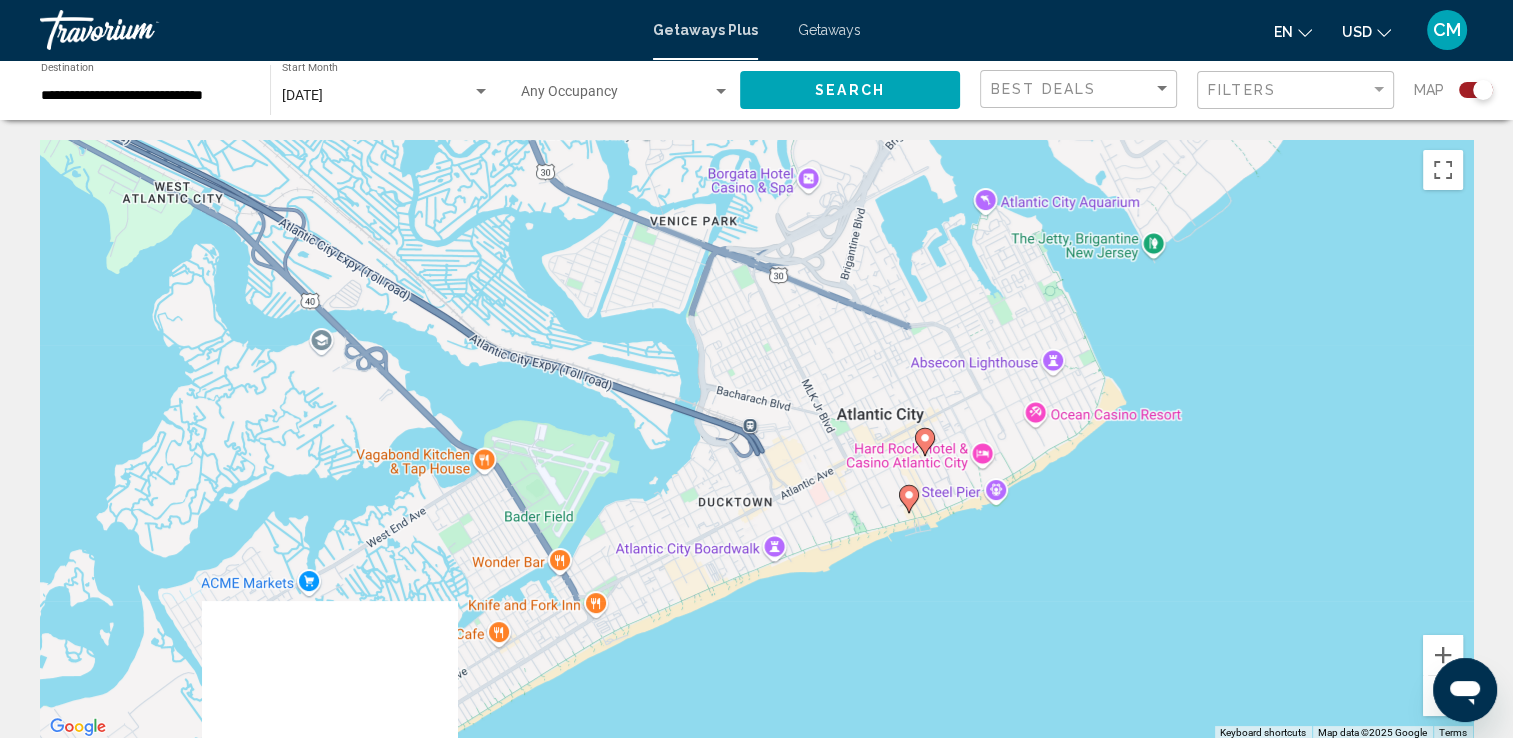 drag, startPoint x: 1225, startPoint y: 625, endPoint x: 839, endPoint y: 371, distance: 462.07358 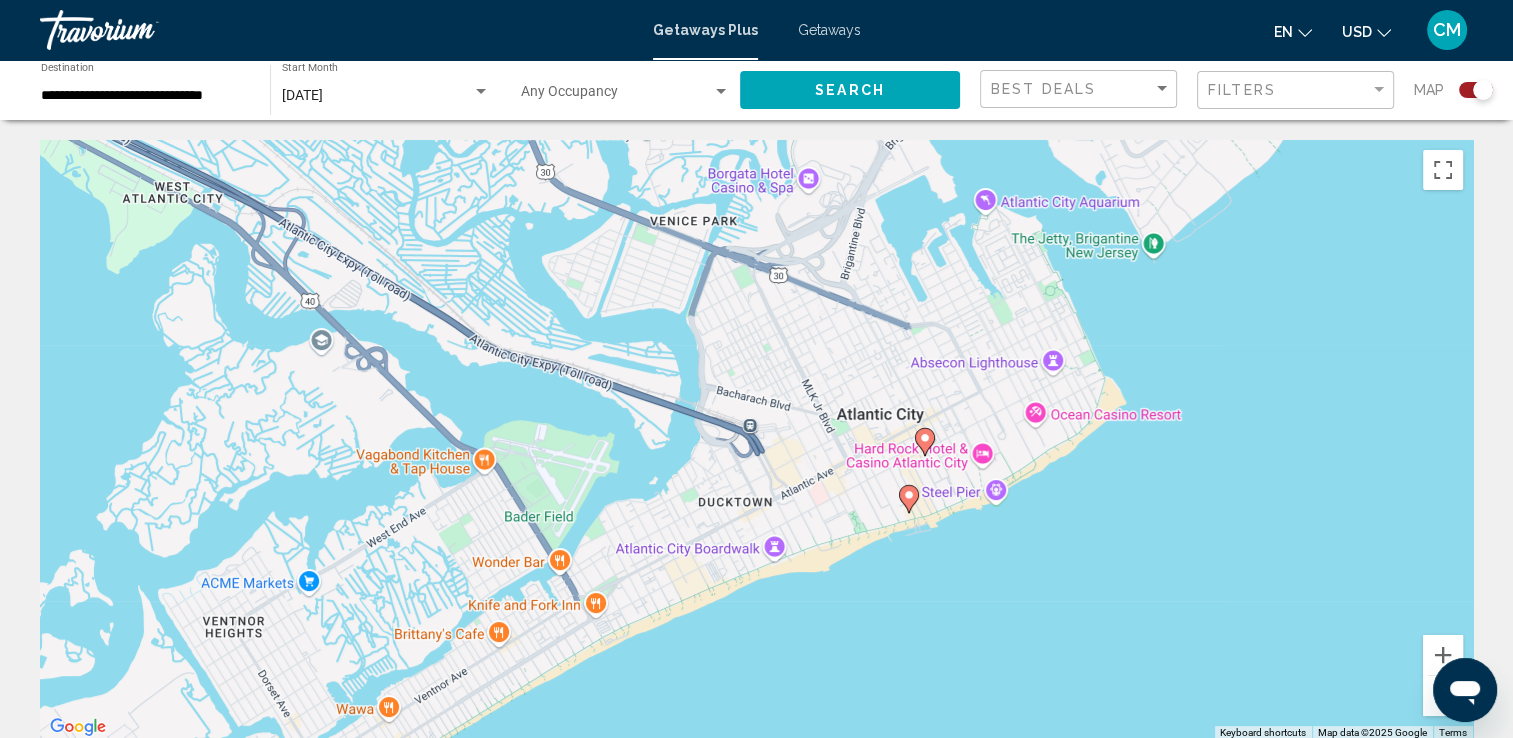 click 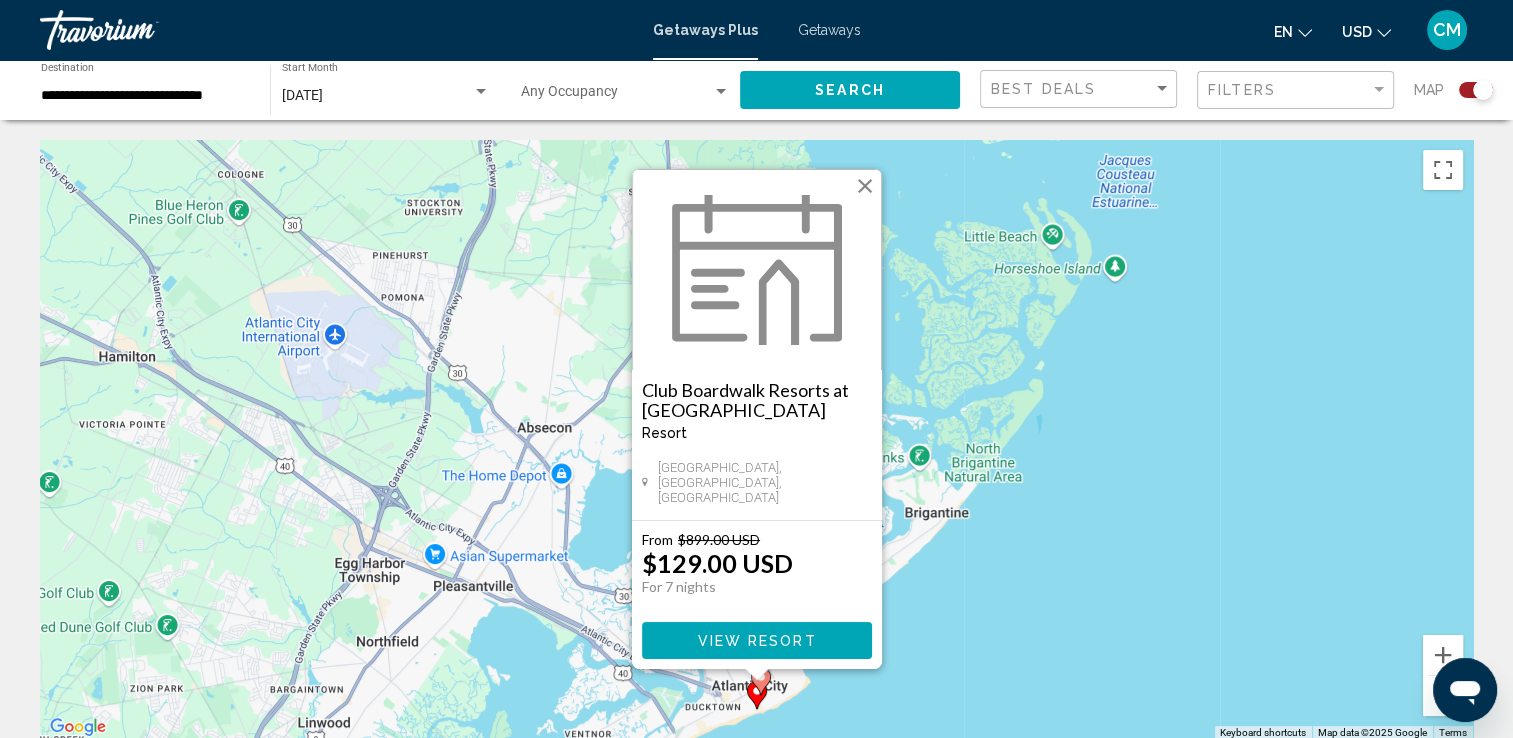 click on "To navigate, press the arrow keys. To activate drag with keyboard, press Alt + Enter. Once in keyboard drag state, use the arrow keys to move the marker. To complete the drag, press the Enter key. To cancel, press Escape.  [GEOGRAPHIC_DATA] at [GEOGRAPHIC_DATA]  -  This is an adults only resort
[GEOGRAPHIC_DATA], [GEOGRAPHIC_DATA], [GEOGRAPHIC_DATA] From $899.00 USD $129.00 USD For 7 nights You save  $770.00 USD  View Resort" at bounding box center (756, 440) 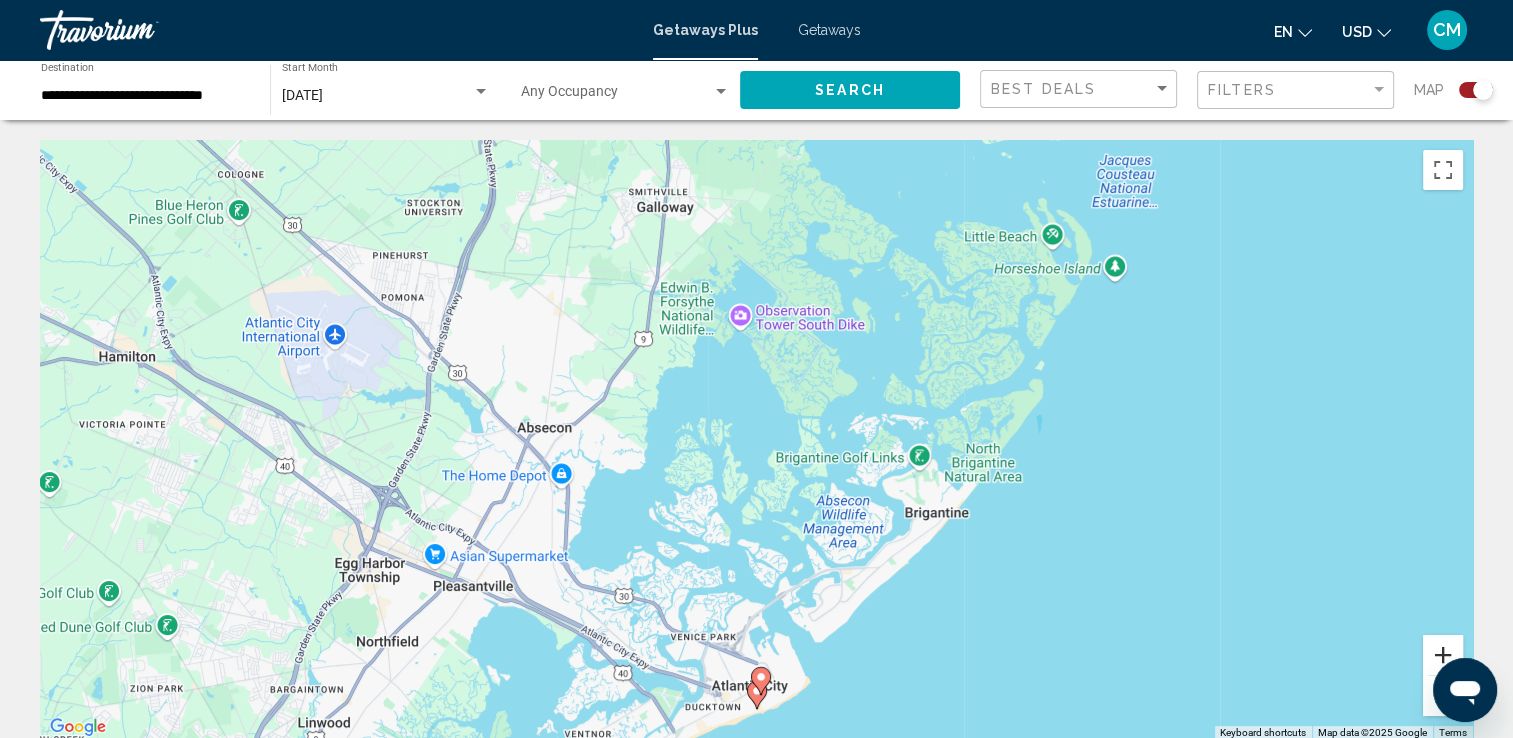 click at bounding box center (1443, 655) 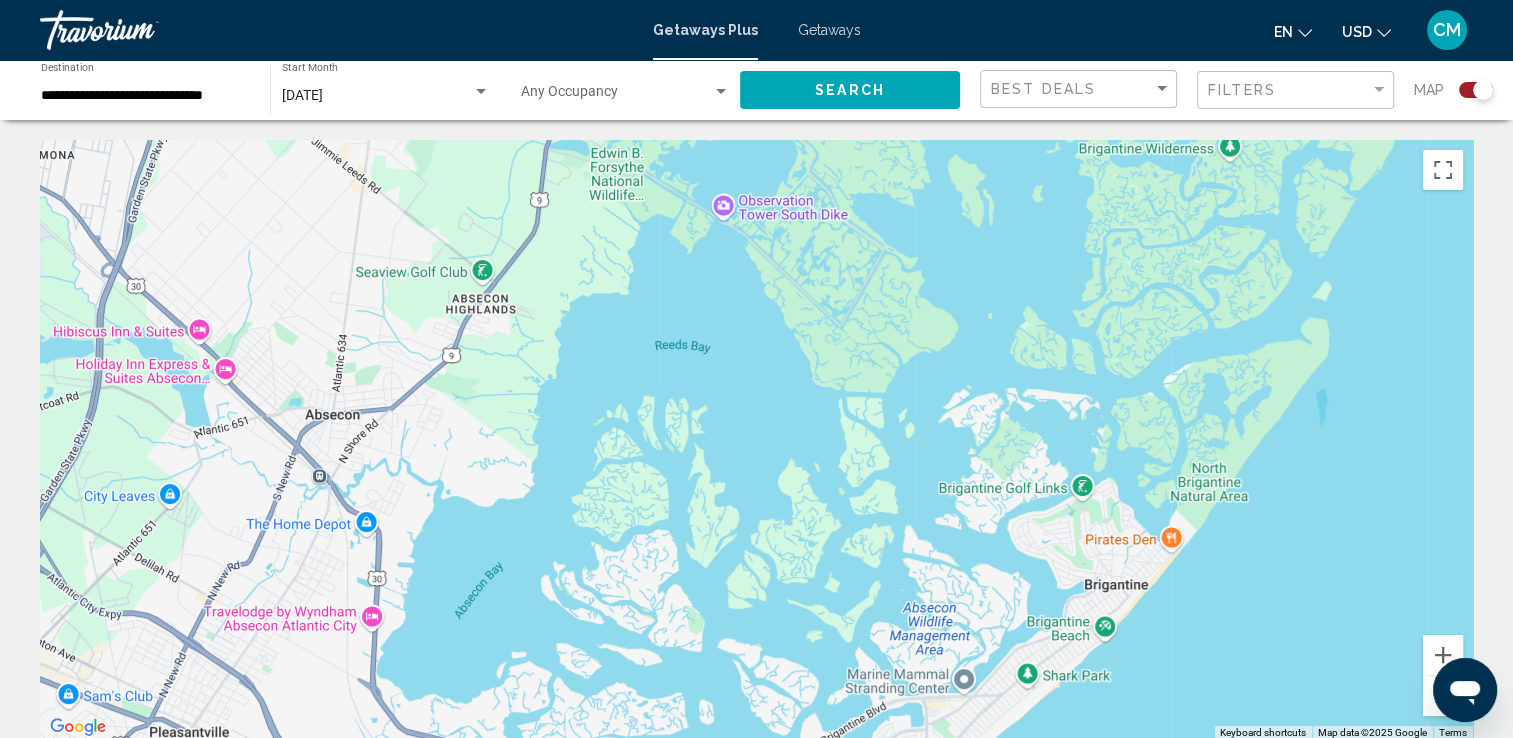 drag, startPoint x: 778, startPoint y: 604, endPoint x: 936, endPoint y: 394, distance: 262.8003 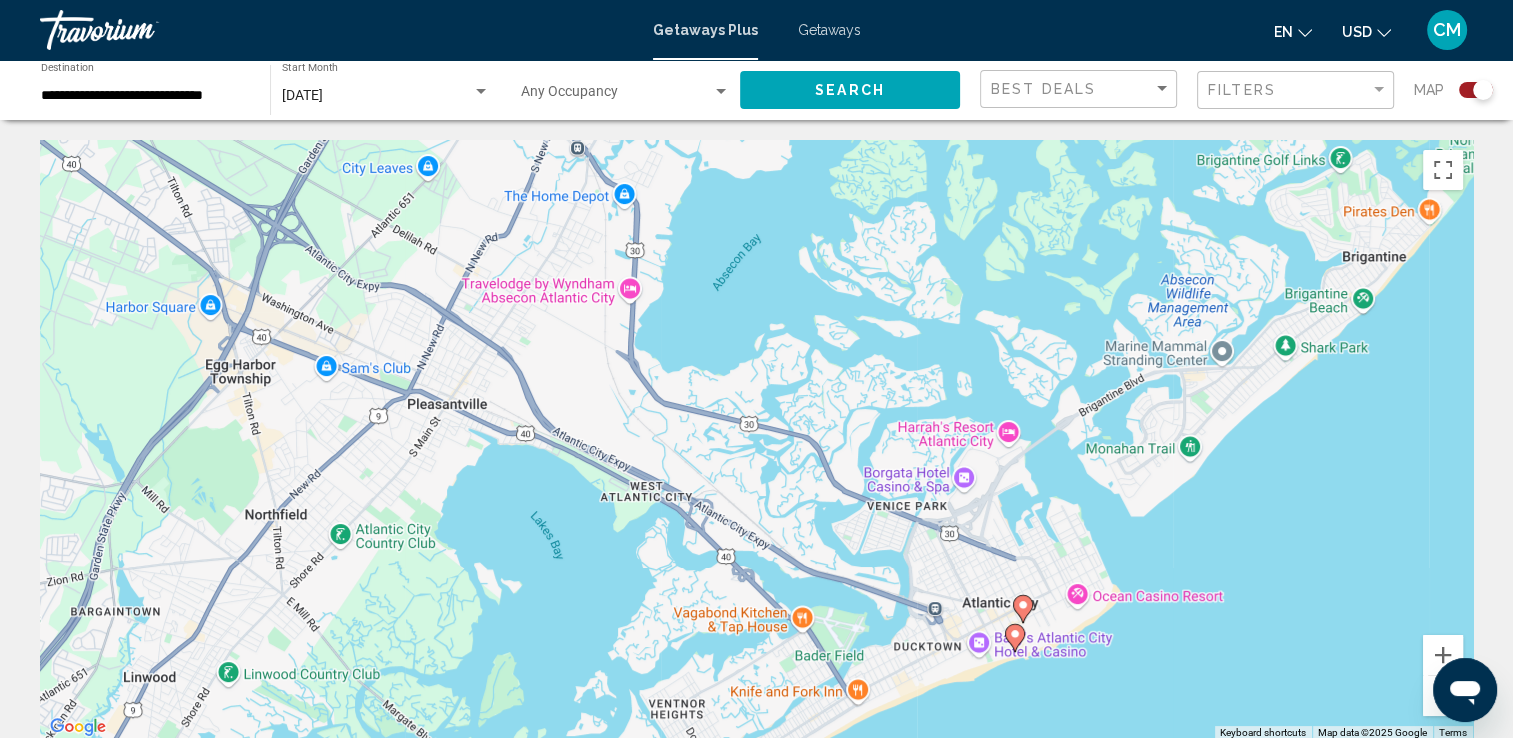 click on "To navigate, press the arrow keys. To activate drag with keyboard, press Alt + Enter. Once in keyboard drag state, use the arrow keys to move the marker. To complete the drag, press the Enter key. To cancel, press Escape." at bounding box center [756, 440] 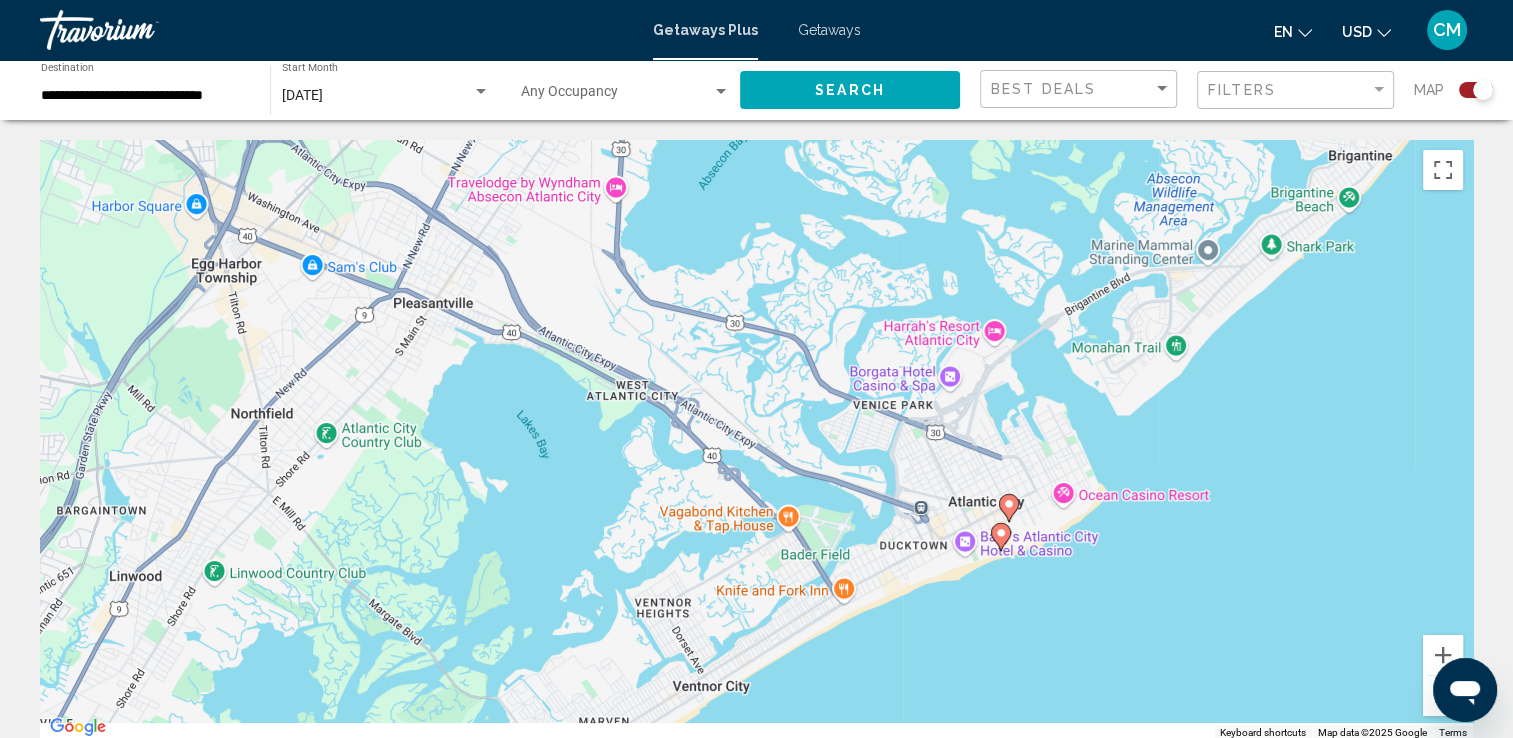 drag, startPoint x: 1041, startPoint y: 596, endPoint x: 1020, endPoint y: 496, distance: 102.18121 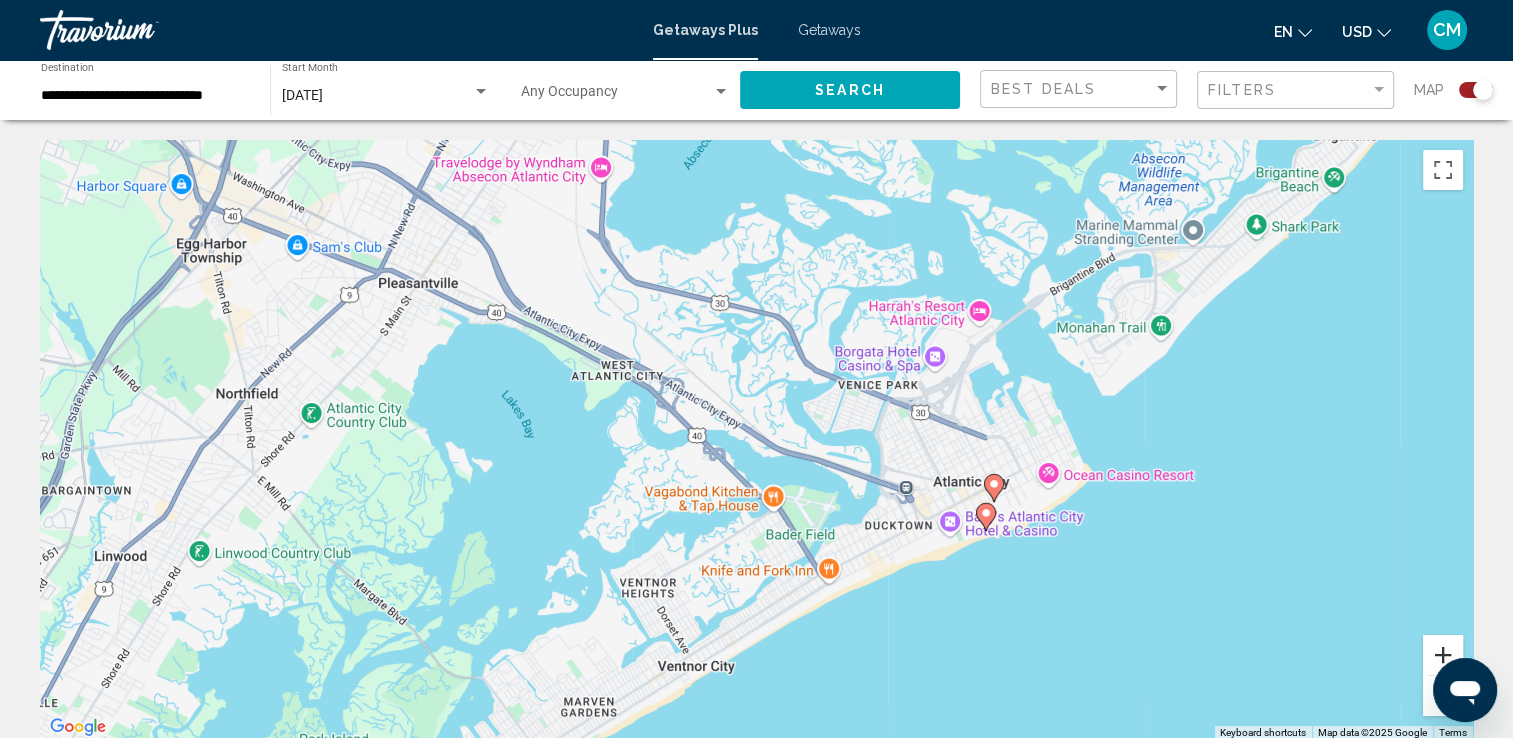 click at bounding box center [1443, 655] 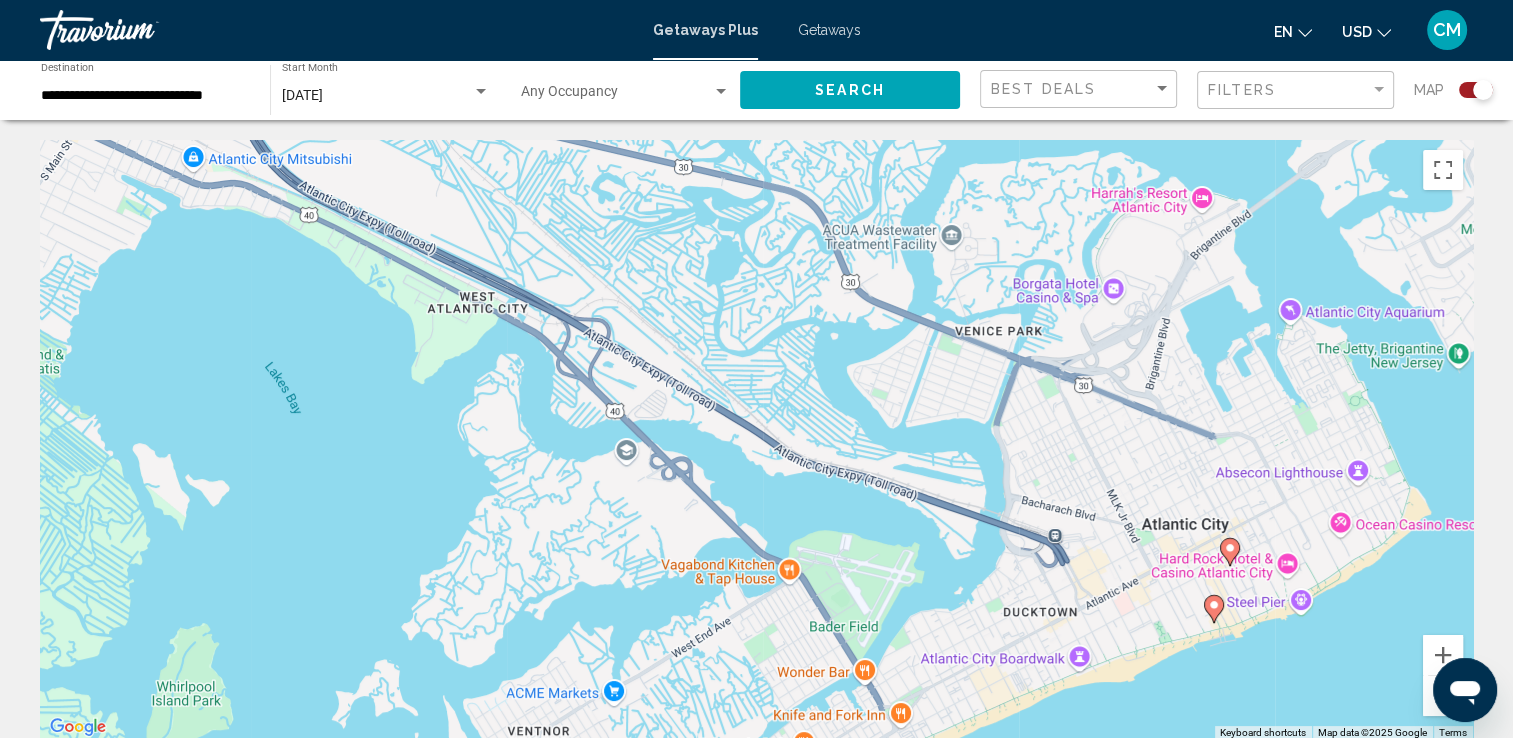 click 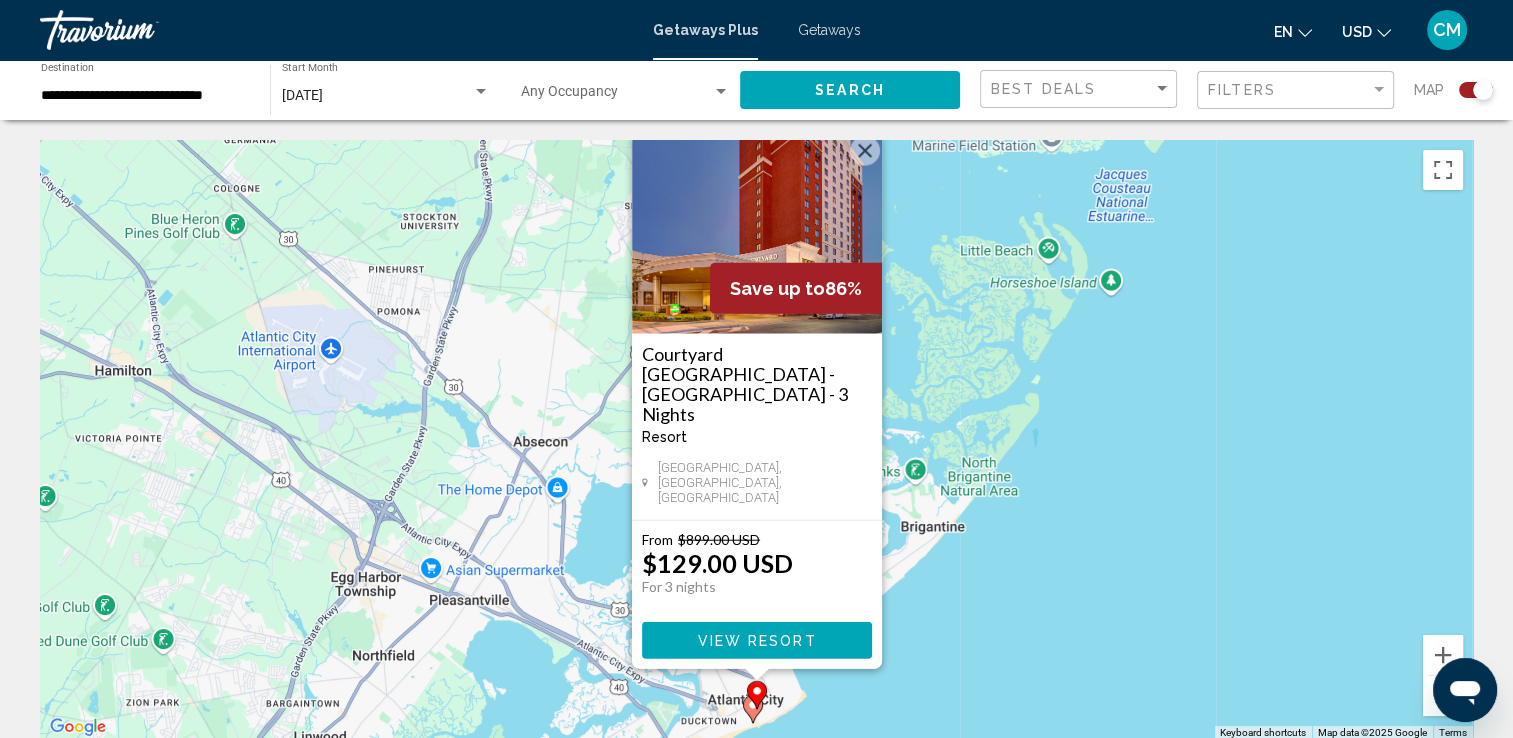 click 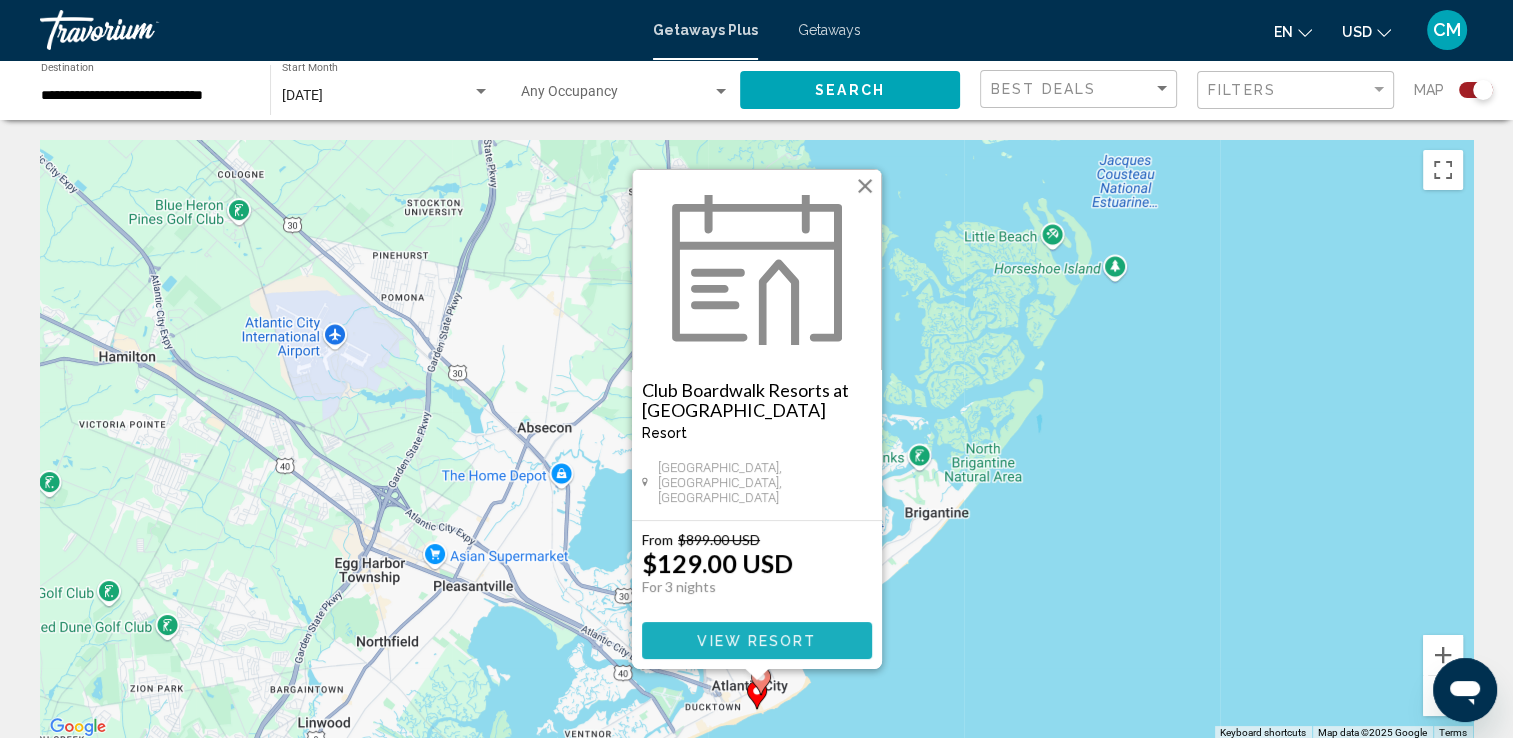 click on "View Resort" at bounding box center [756, 641] 